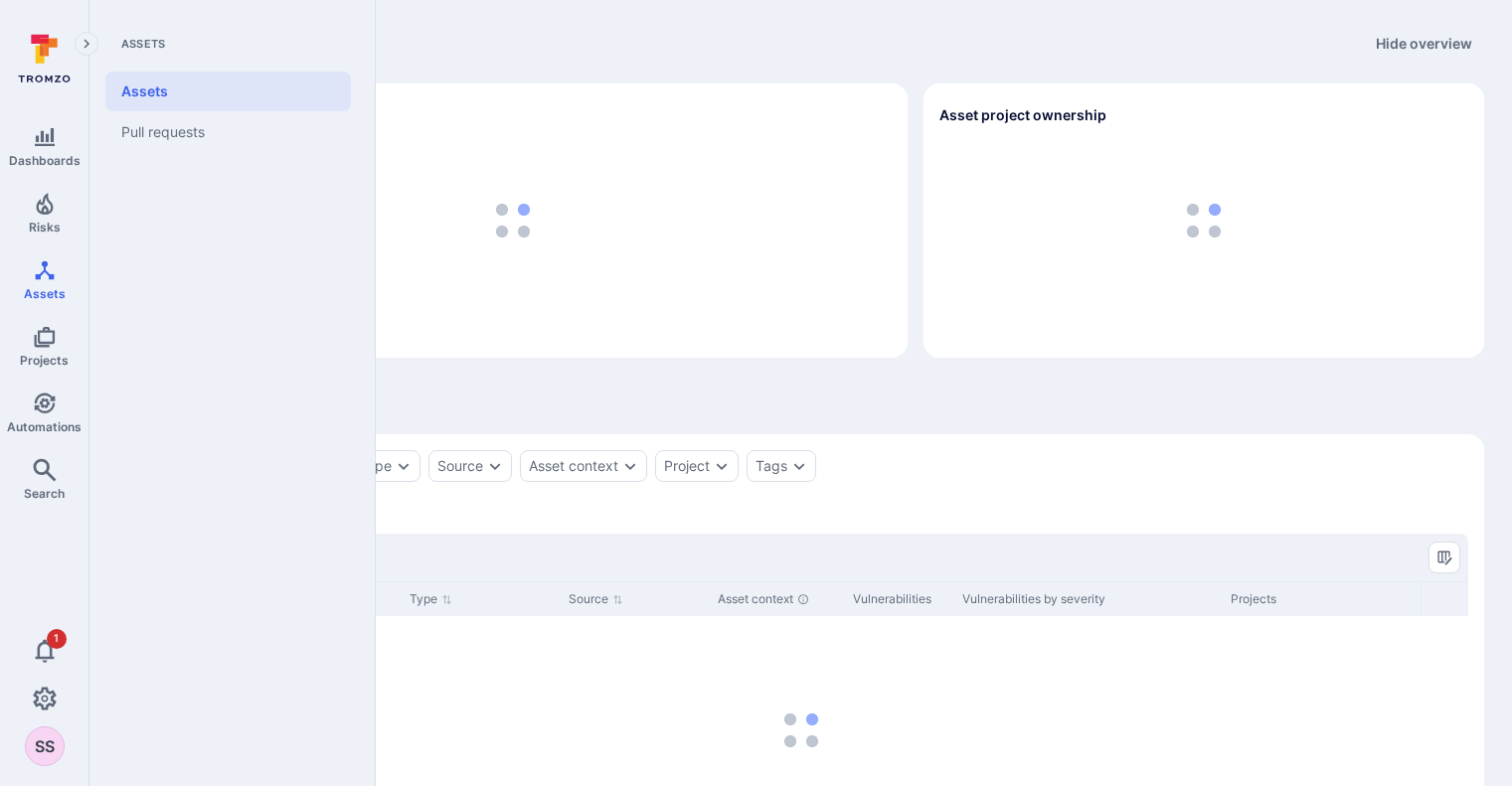 scroll, scrollTop: 0, scrollLeft: 0, axis: both 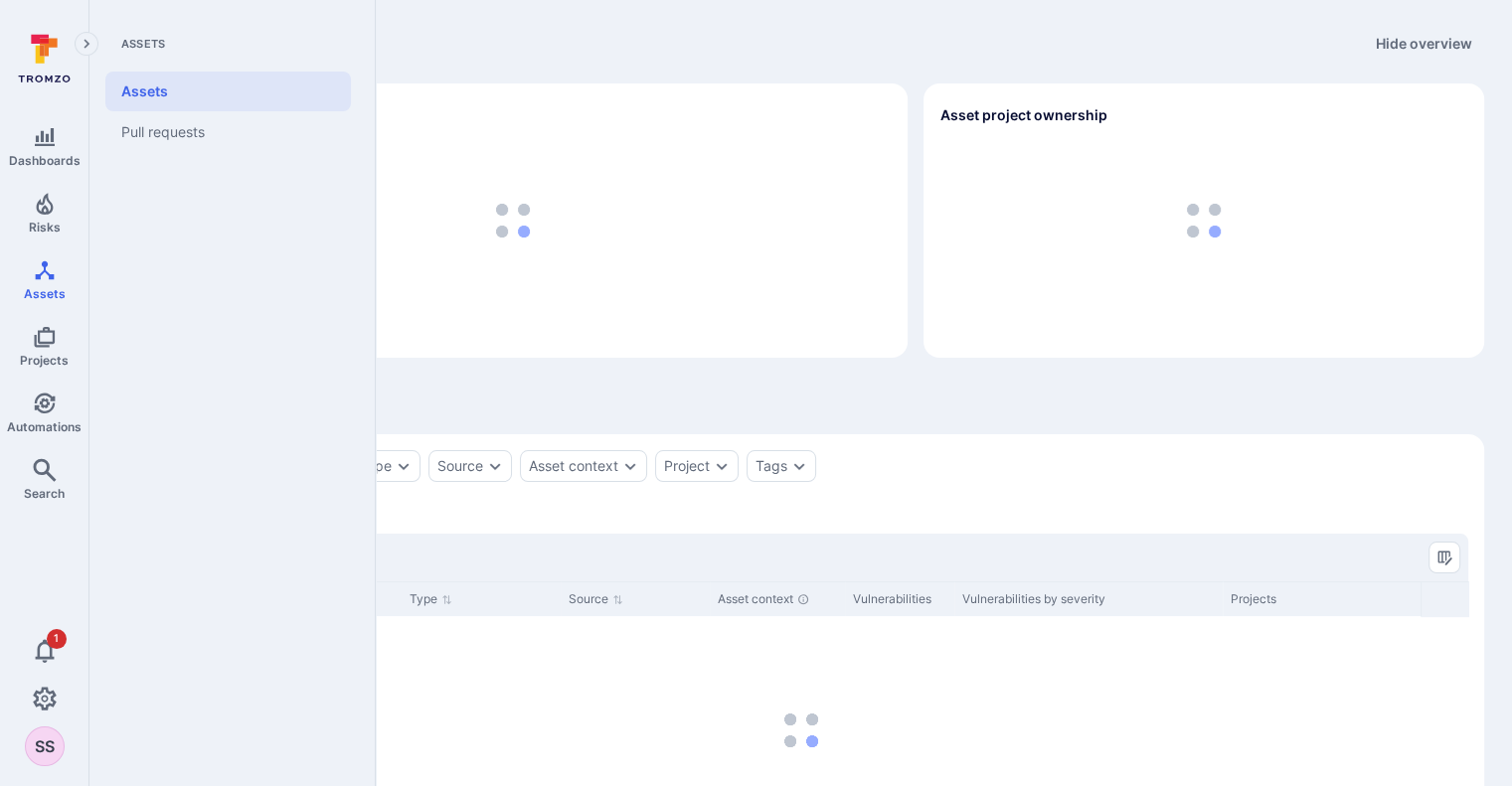click on "Assets" at bounding box center (44, 279) 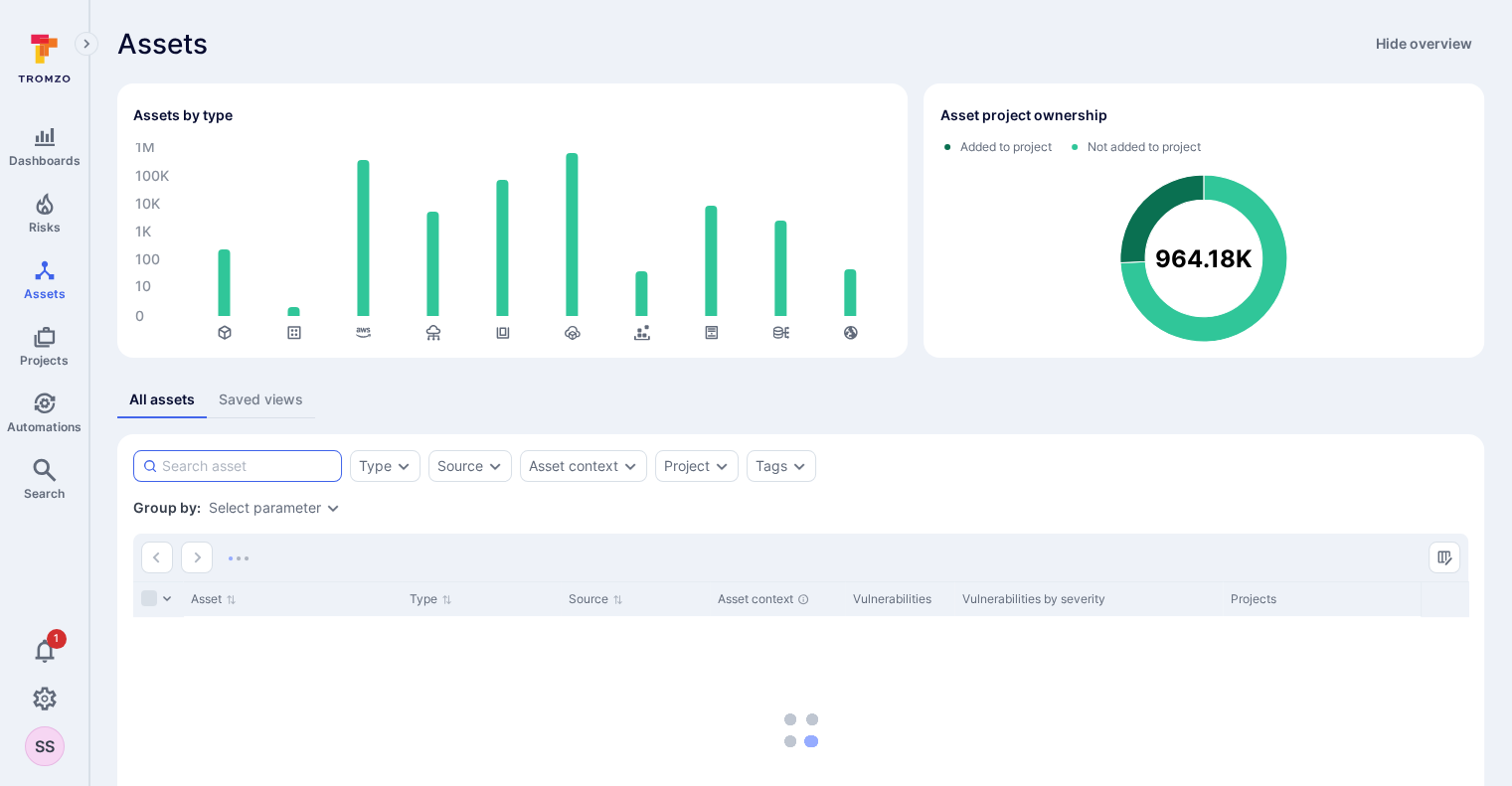 click at bounding box center (248, 466) 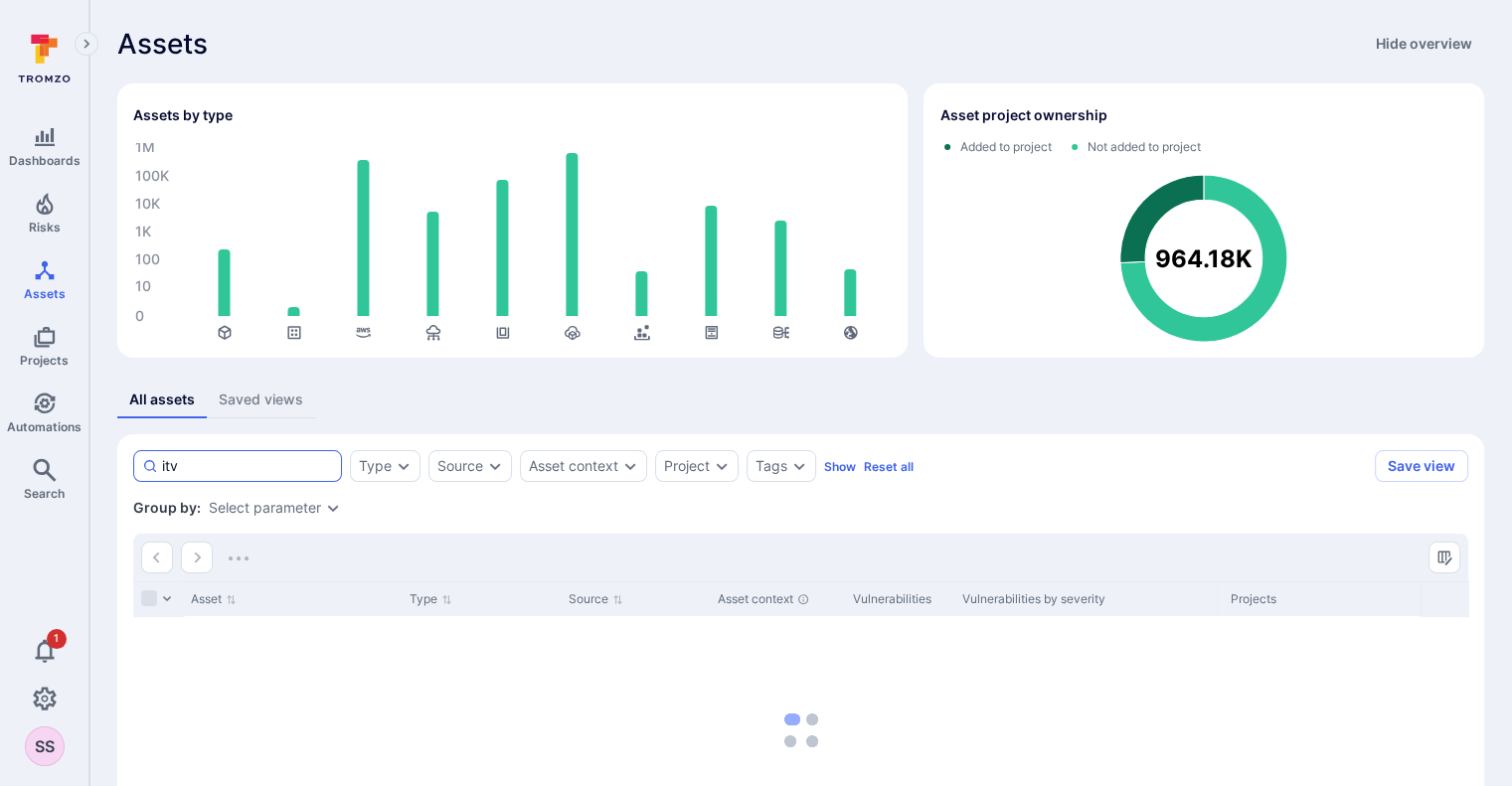 click on "itv" at bounding box center [248, 466] 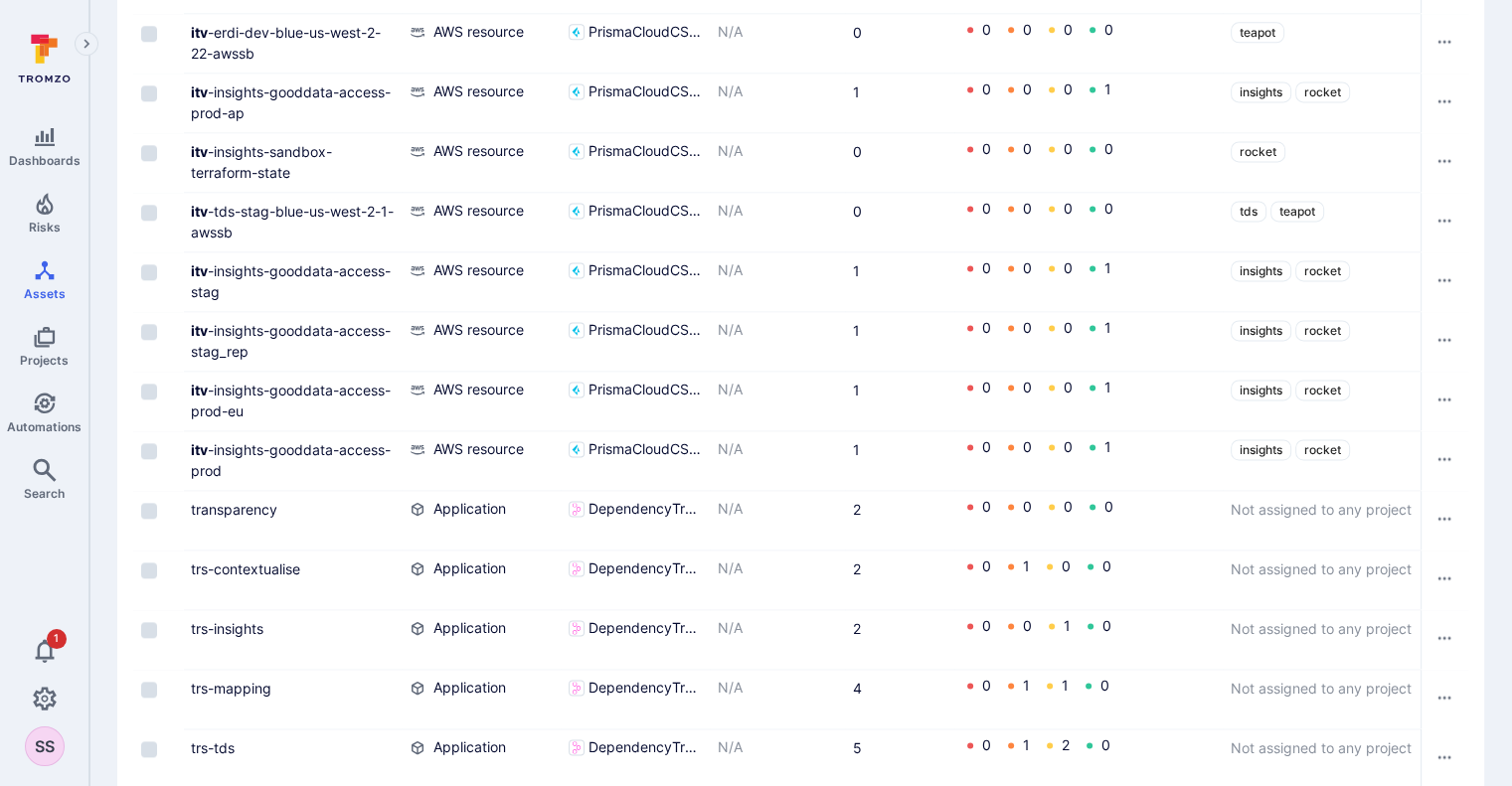 scroll, scrollTop: 2923, scrollLeft: 0, axis: vertical 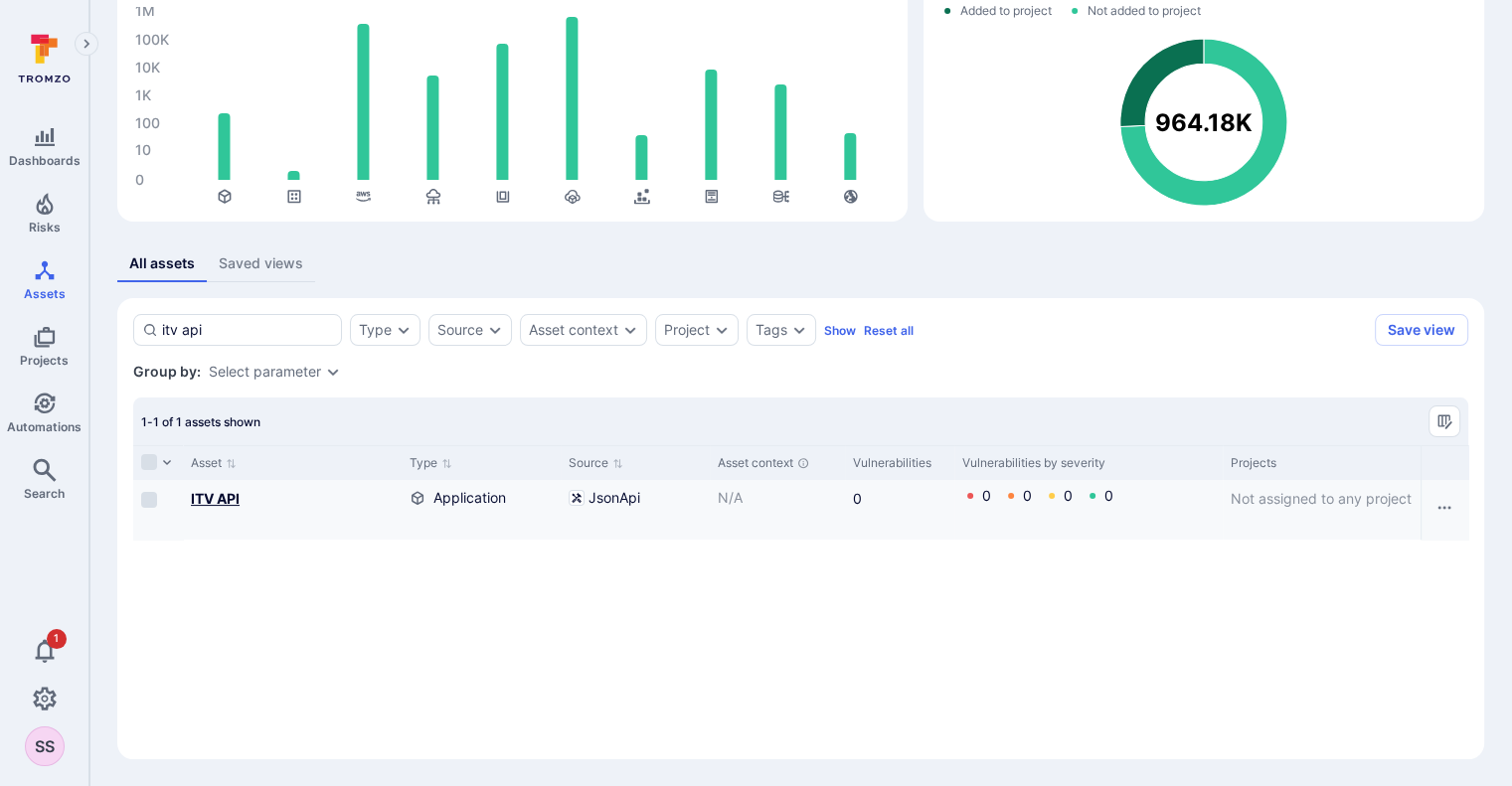 type on "itv api" 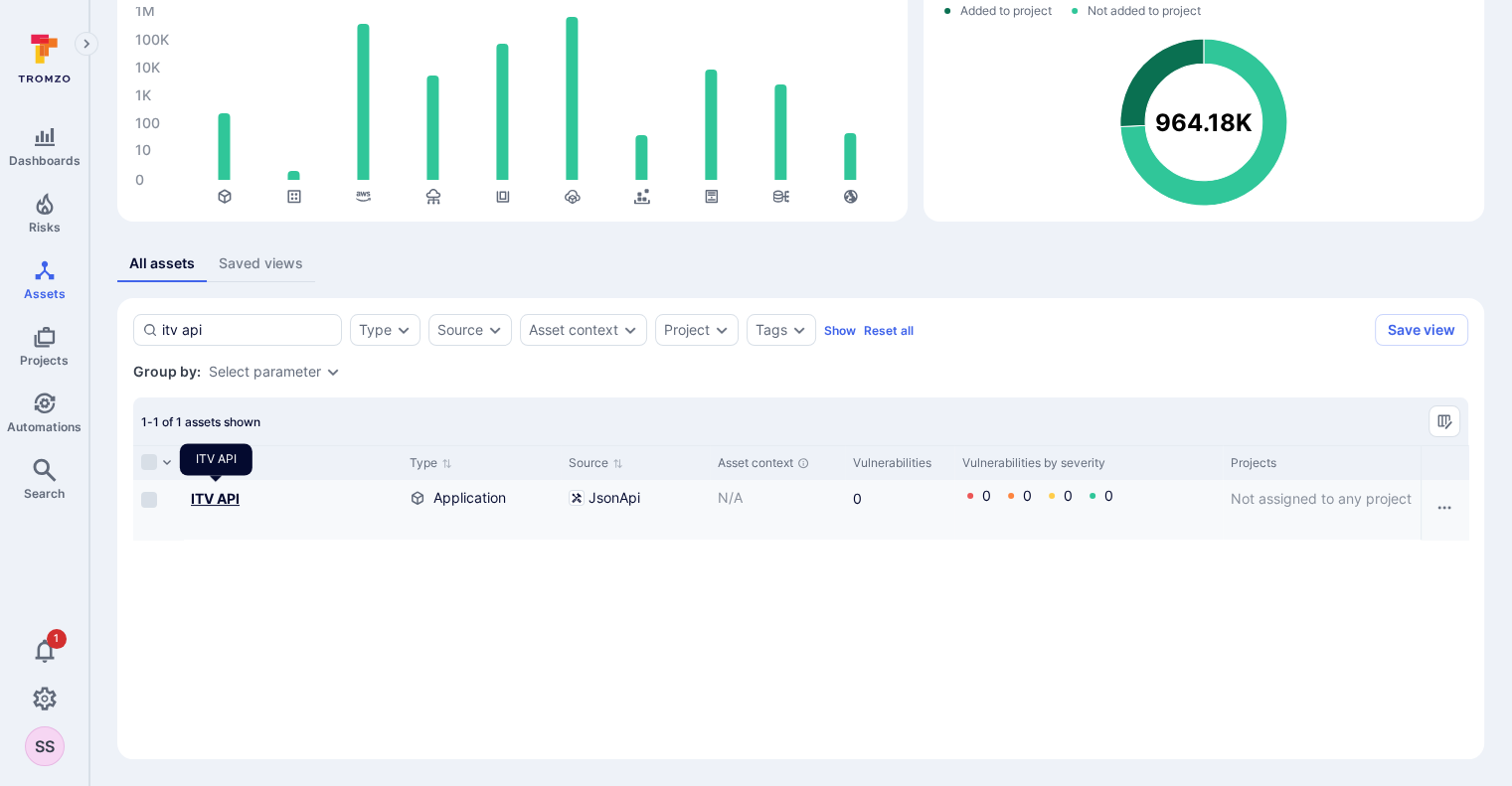click on "ITV API" 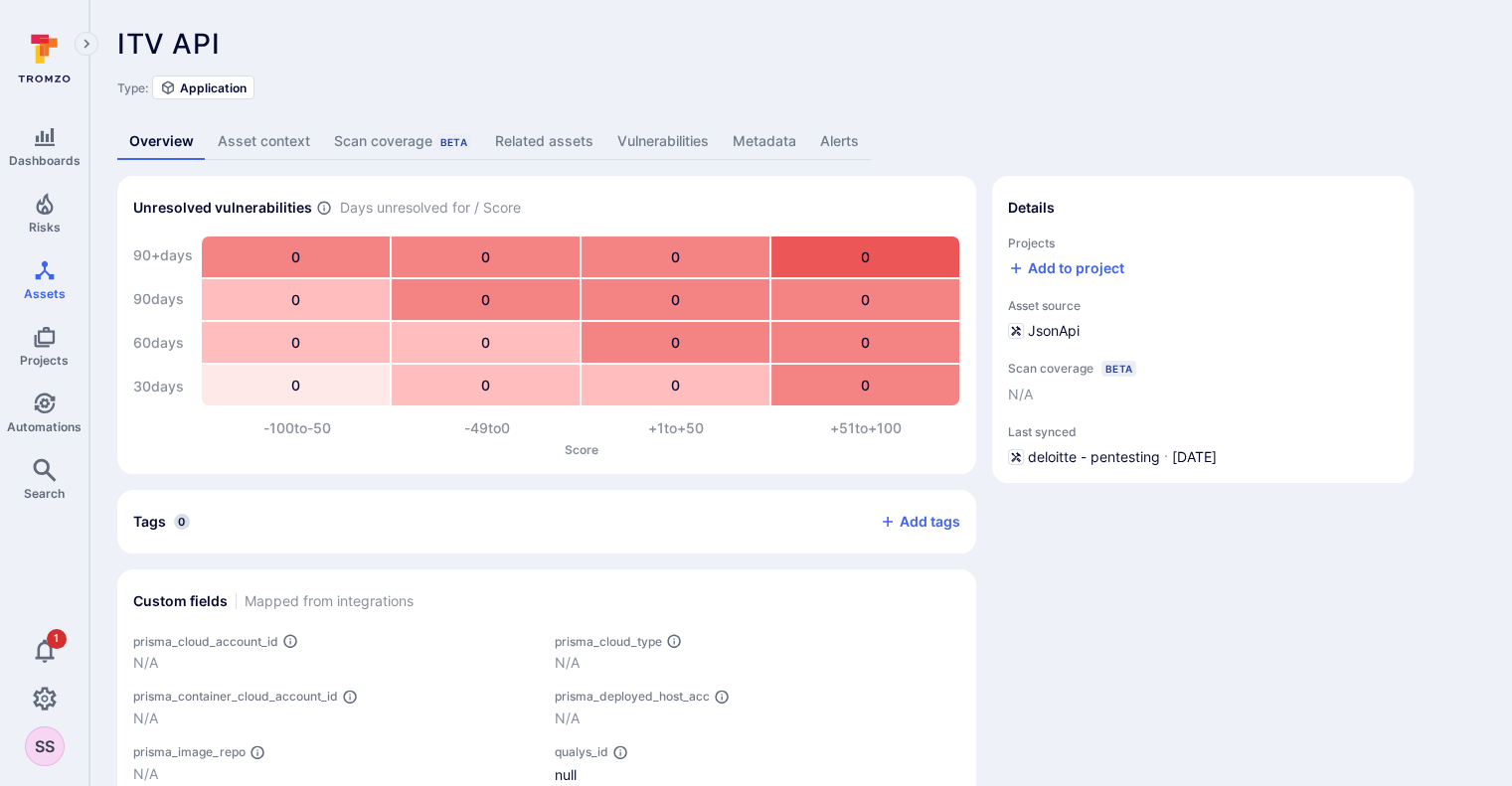 scroll, scrollTop: 46, scrollLeft: 0, axis: vertical 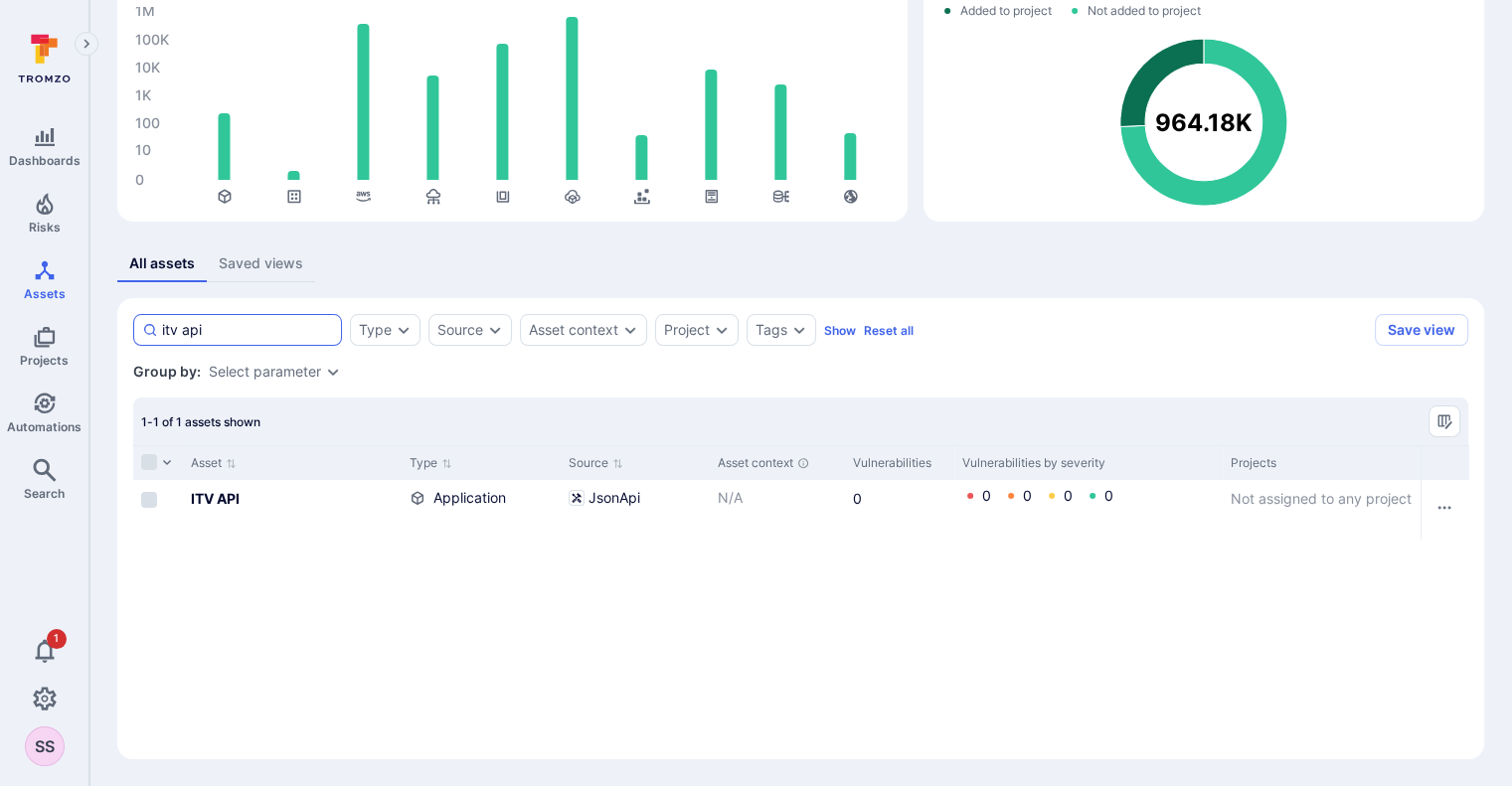 click on "itv api" 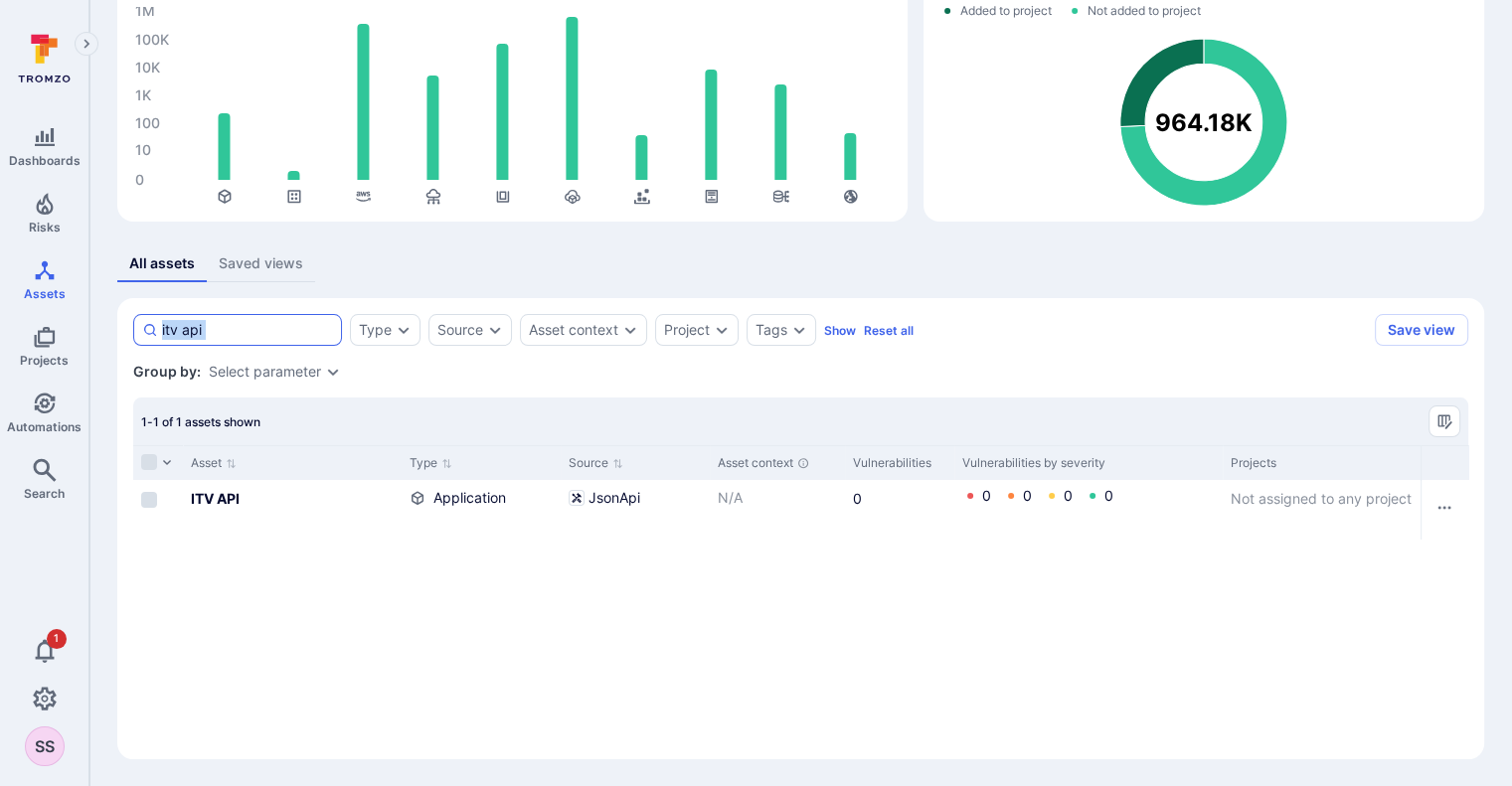 click on "itv api" 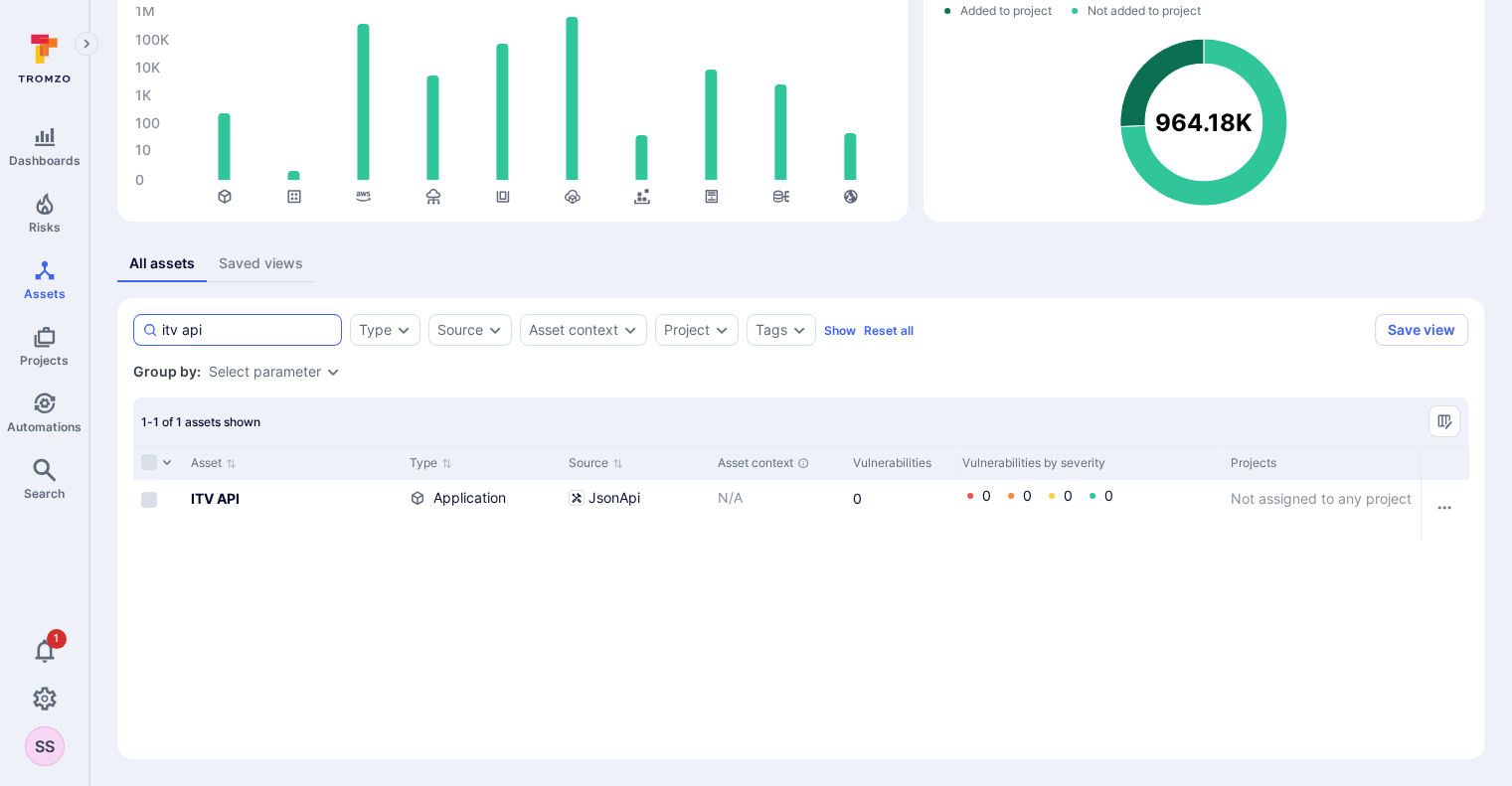 click on "itv api" at bounding box center [248, 330] 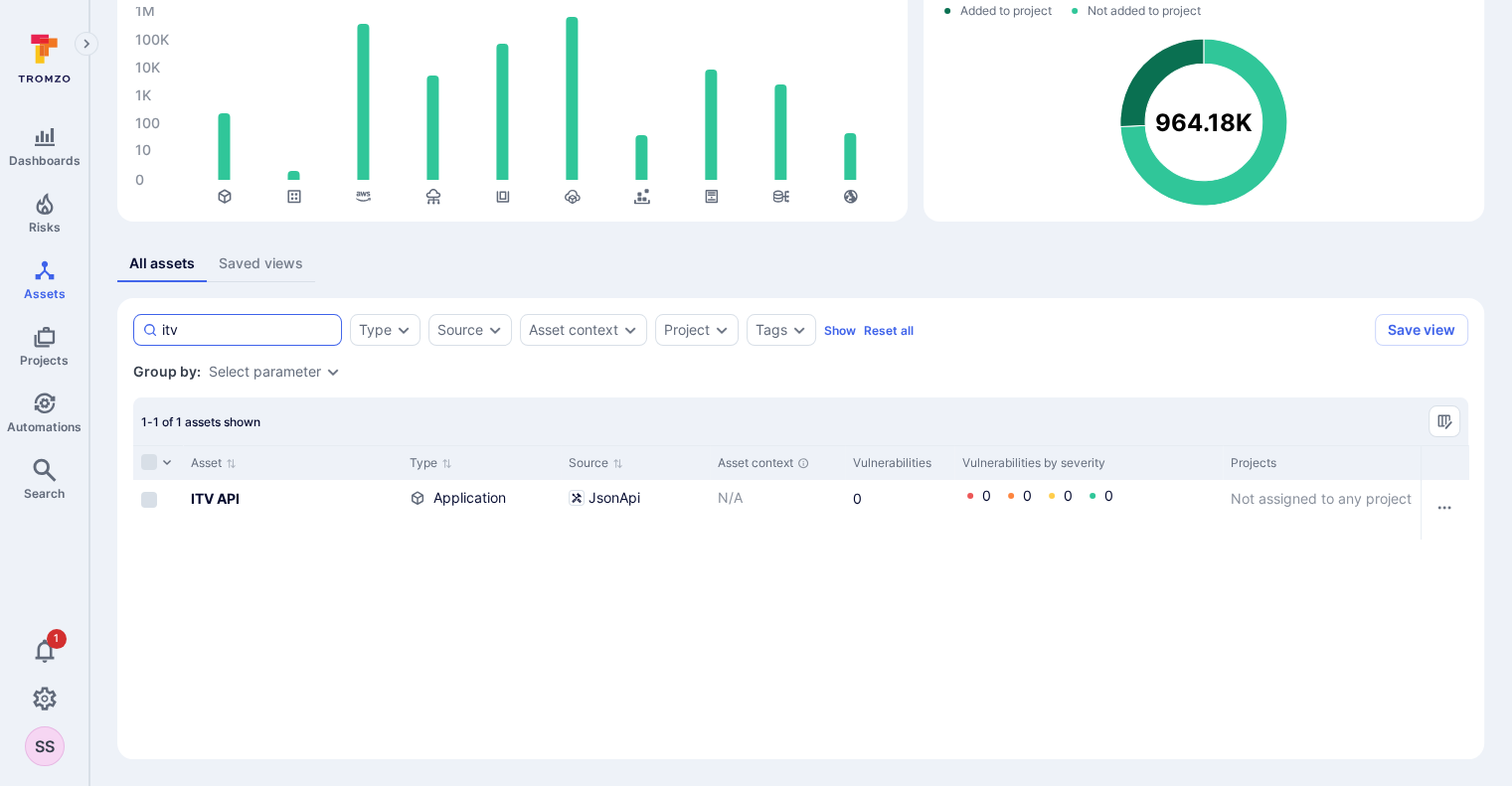 type on "itv" 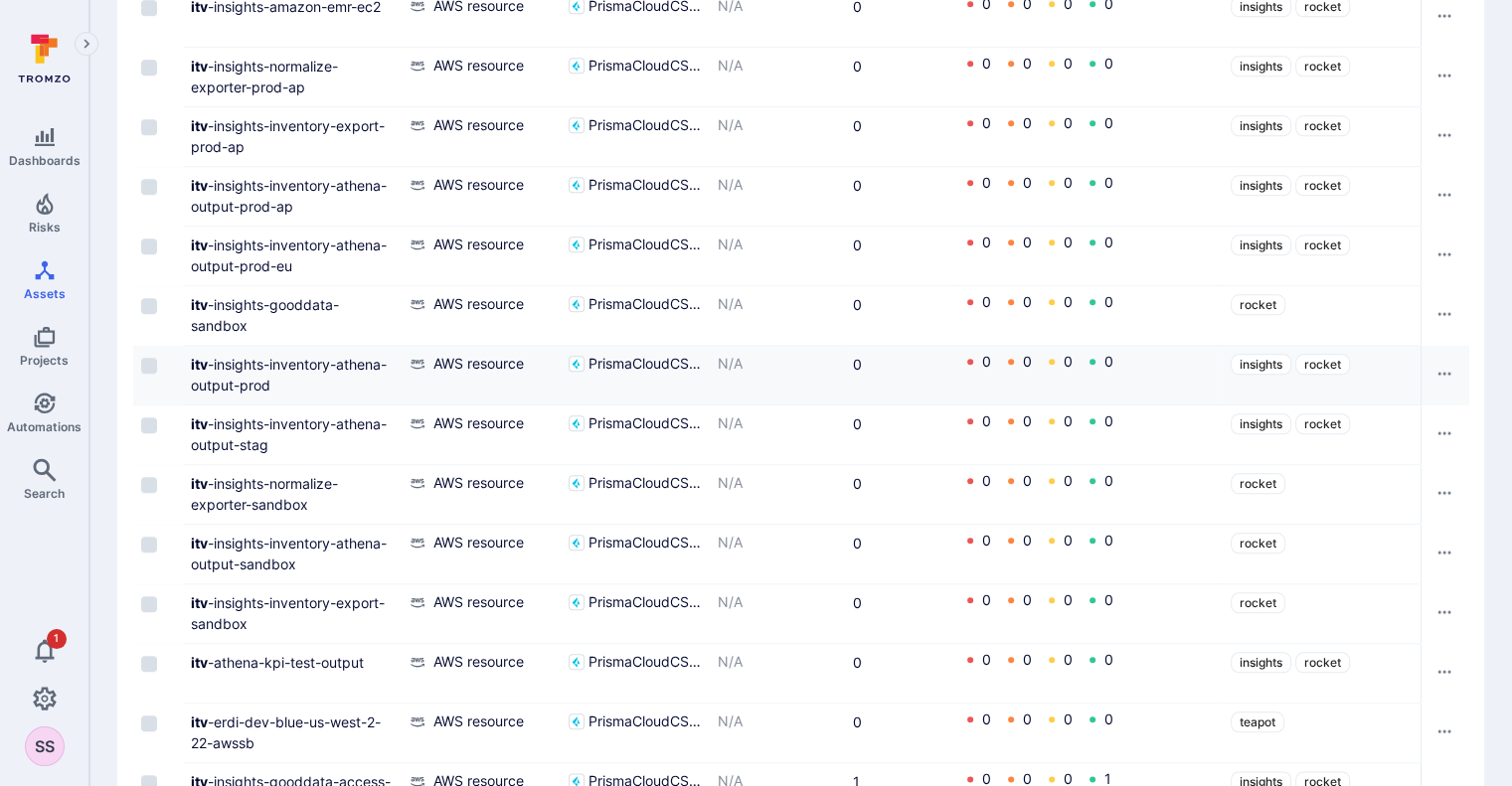 scroll, scrollTop: 2923, scrollLeft: 0, axis: vertical 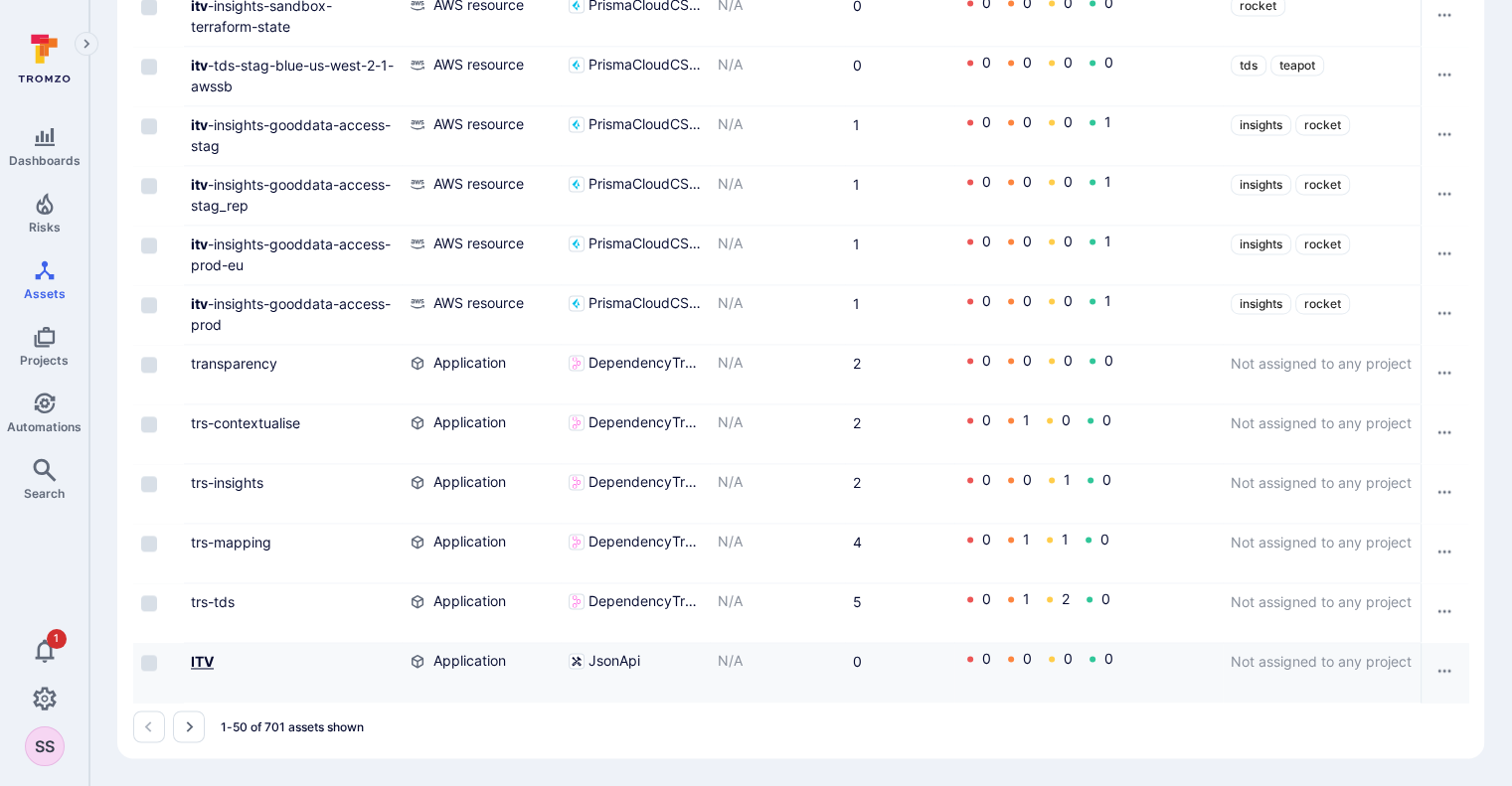 drag, startPoint x: 198, startPoint y: 667, endPoint x: 199, endPoint y: 654, distance: 13.038405 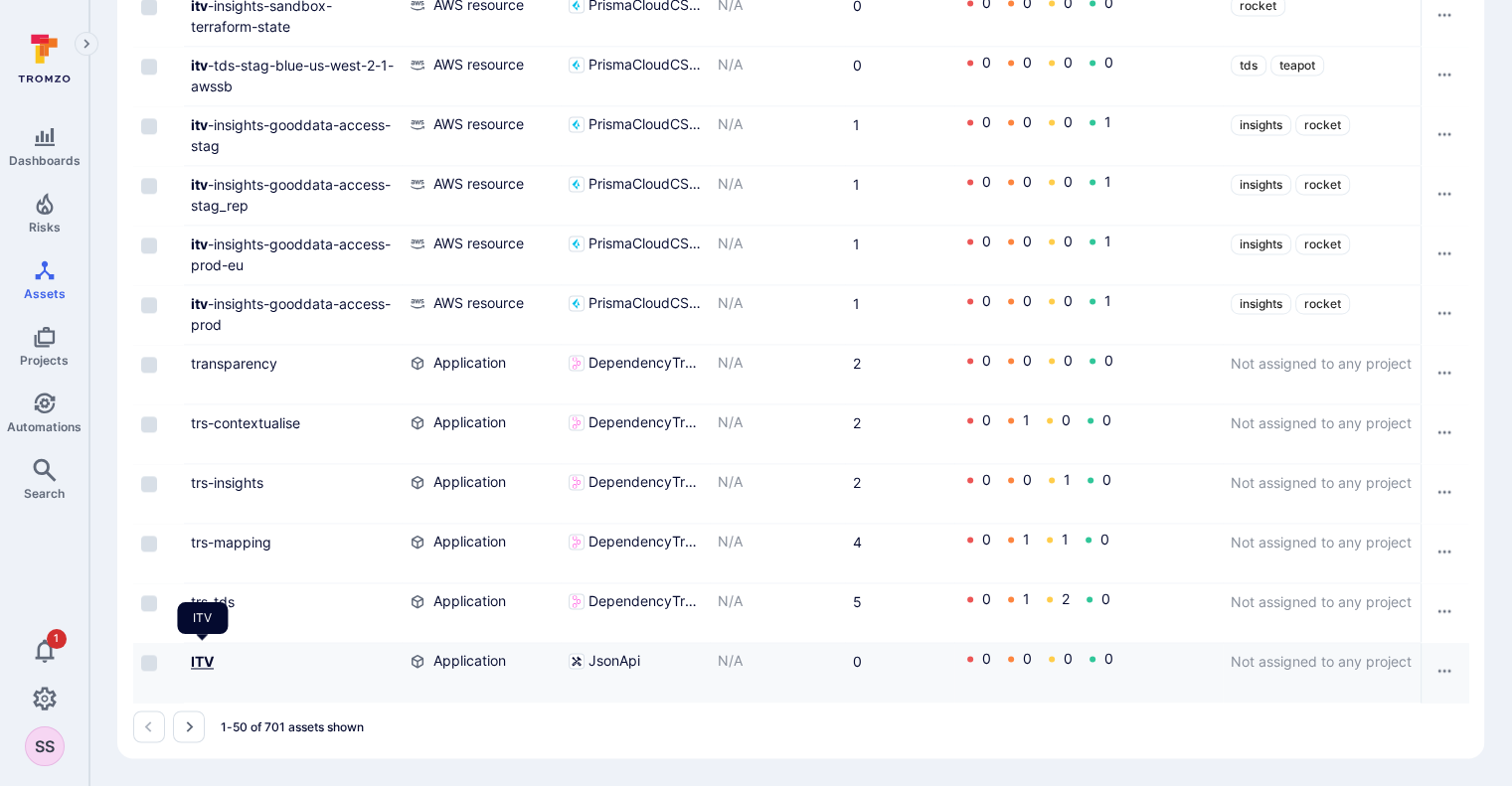 click on "ITV" 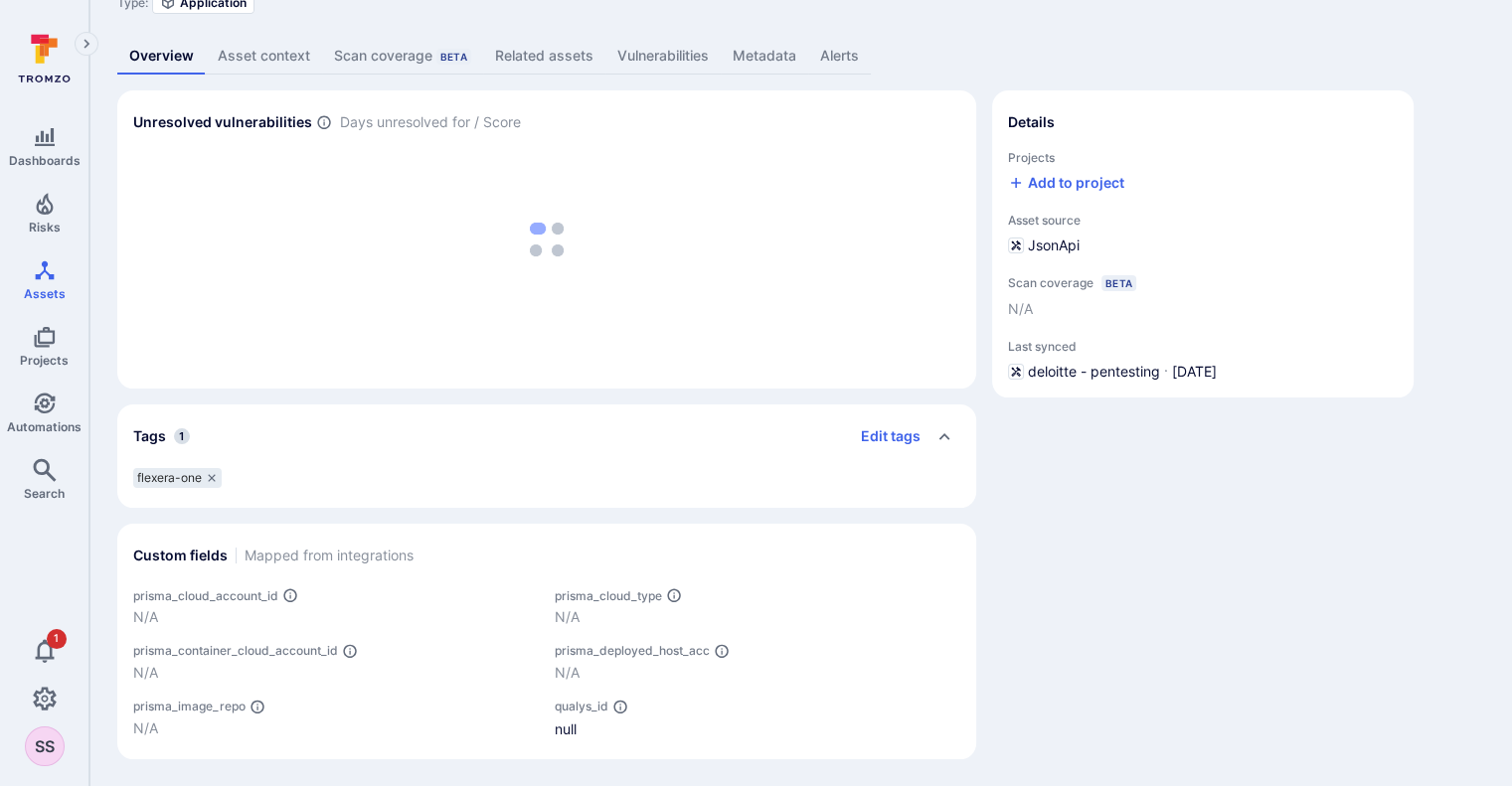 scroll, scrollTop: 0, scrollLeft: 0, axis: both 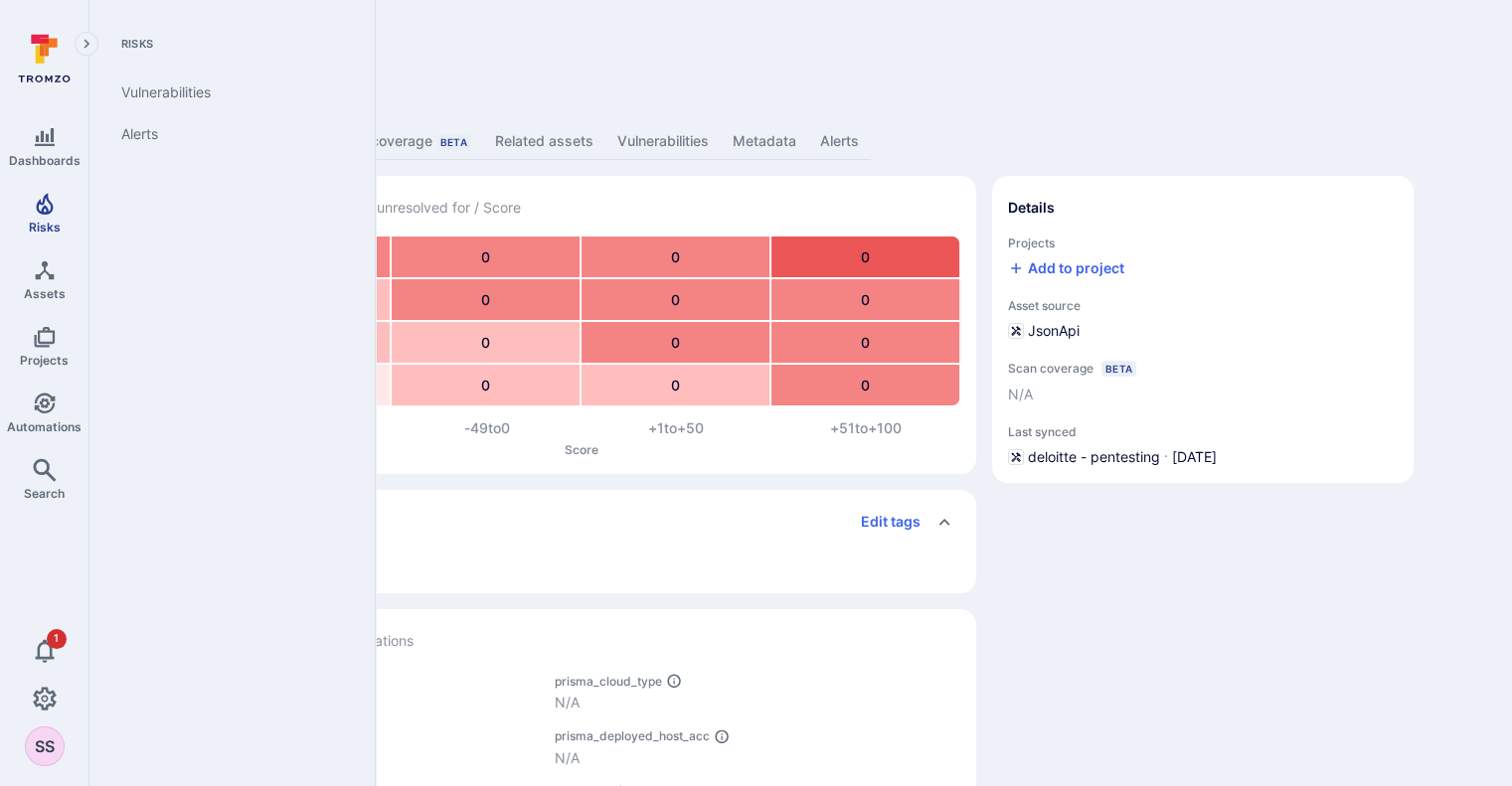click on "Risks" at bounding box center (45, 227) 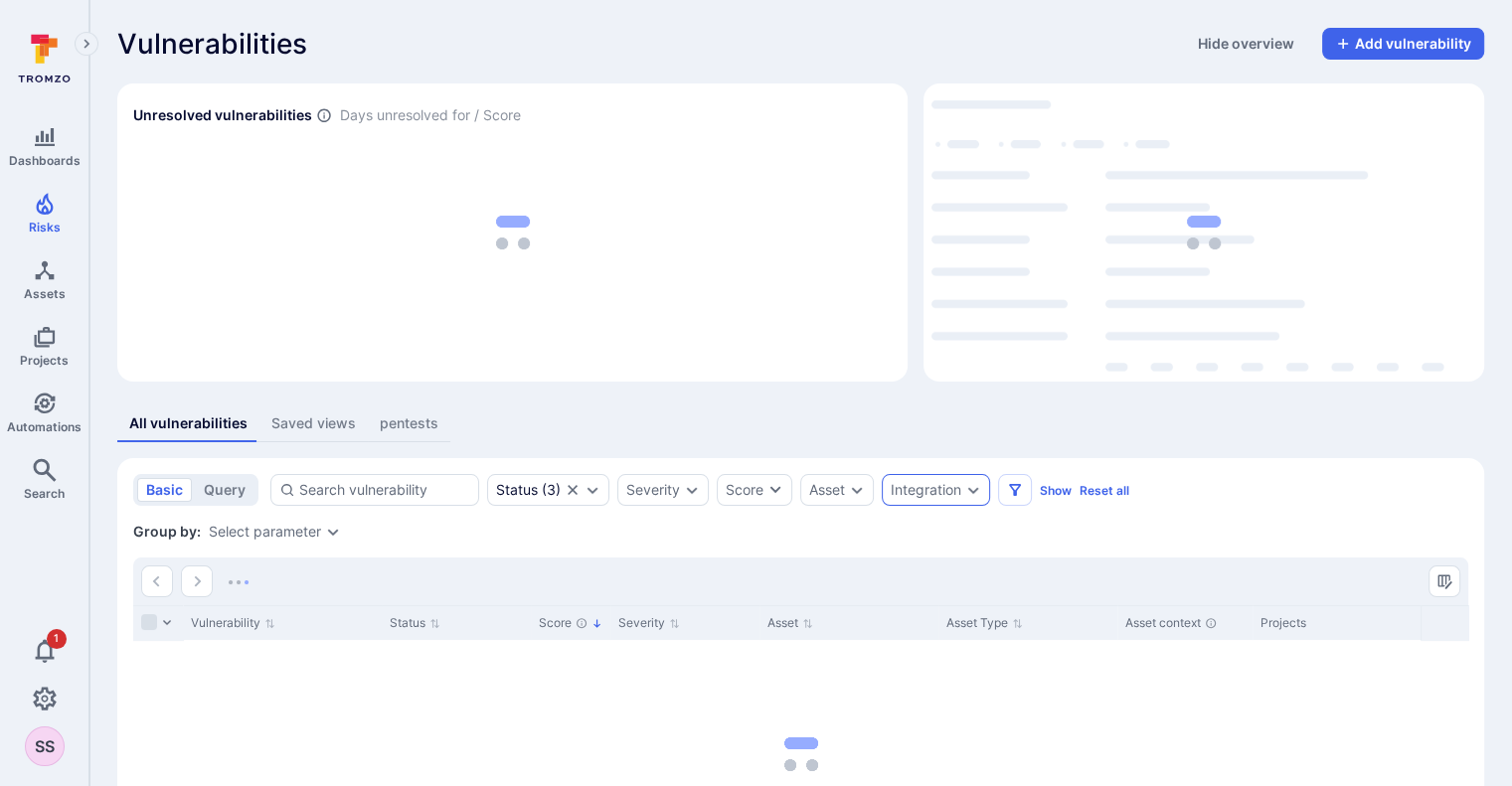 click on "Integration" at bounding box center [935, 490] 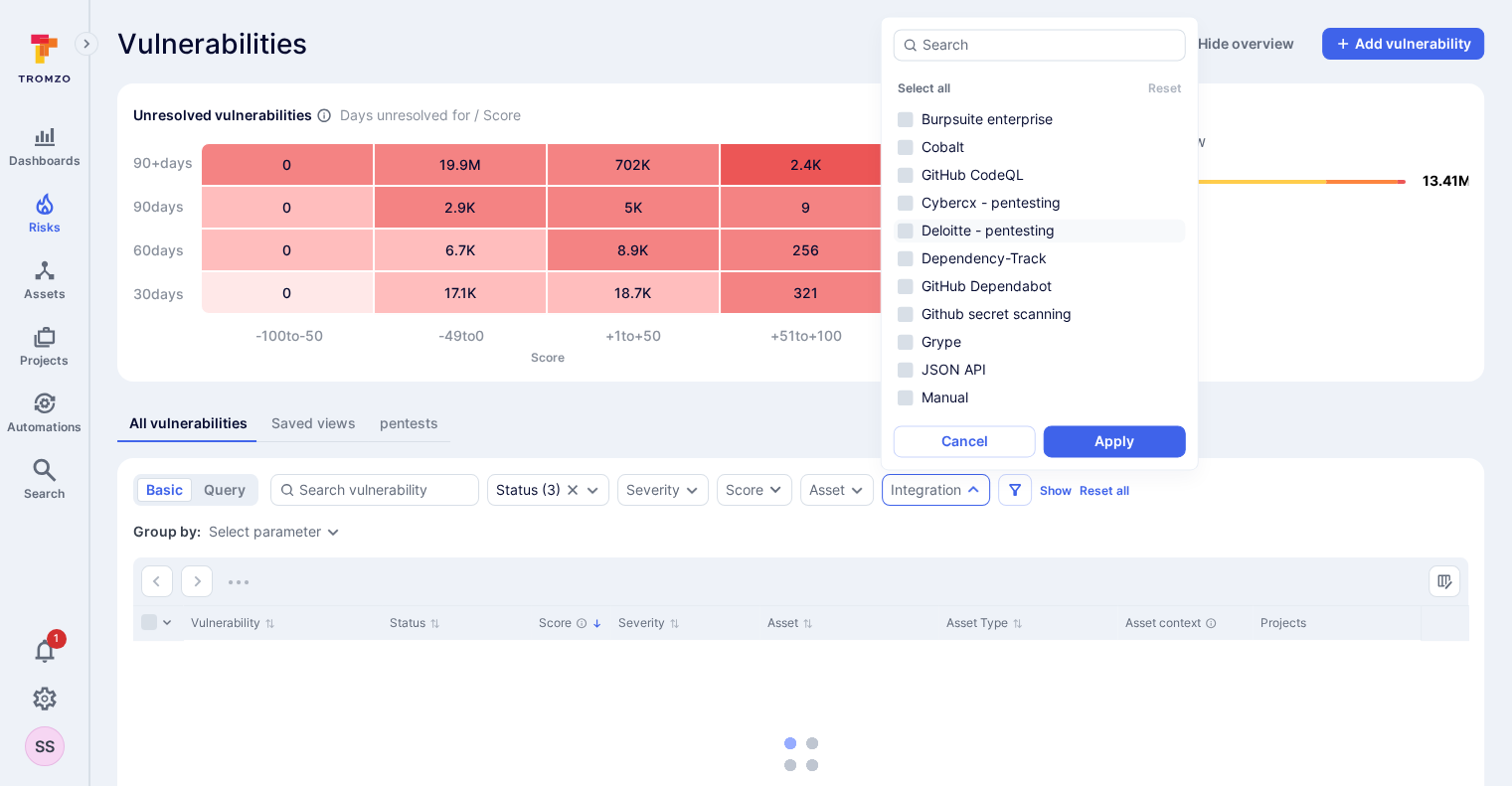 scroll, scrollTop: 0, scrollLeft: 0, axis: both 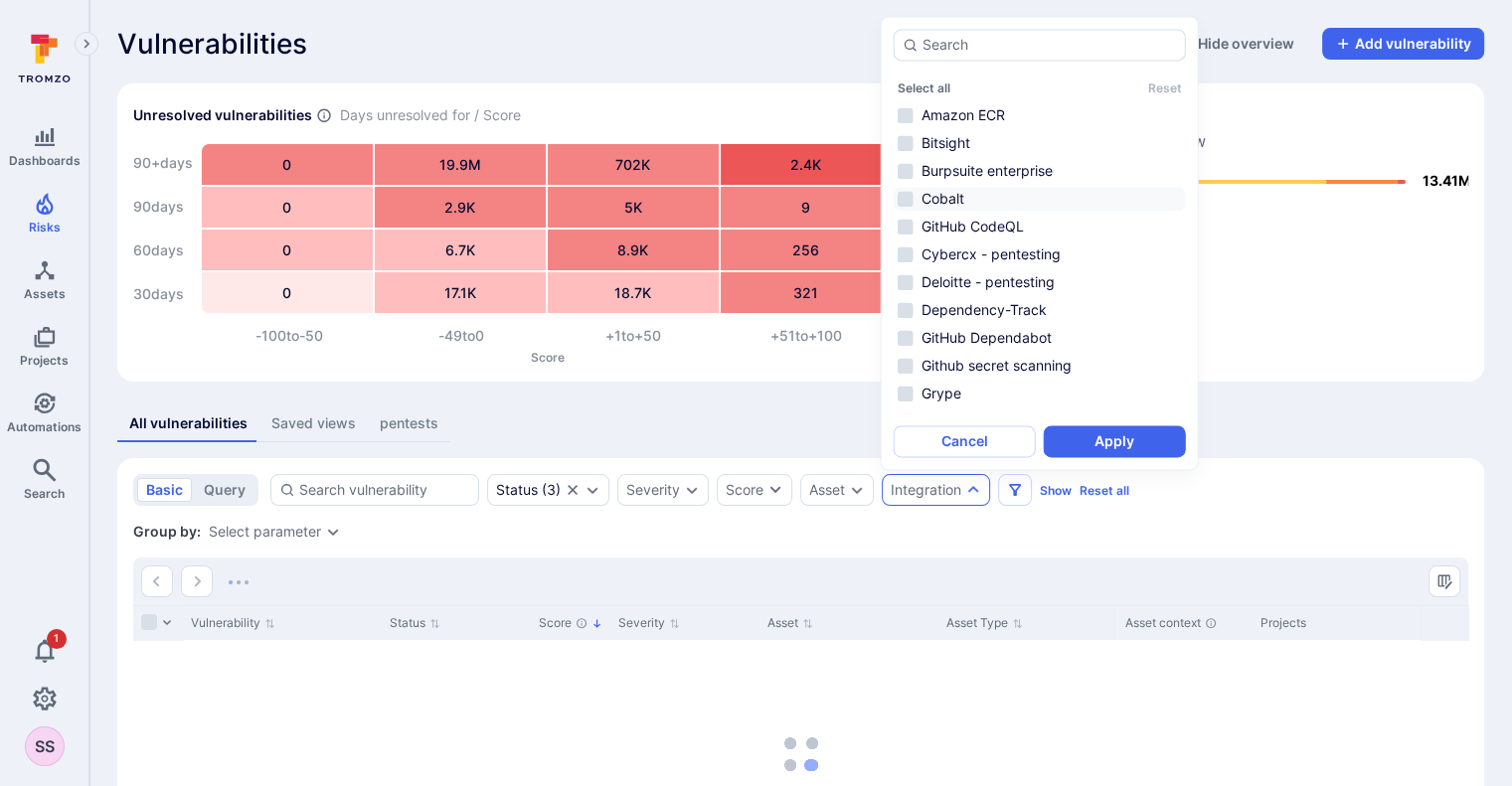 click on "Cobalt" at bounding box center [1040, 199] 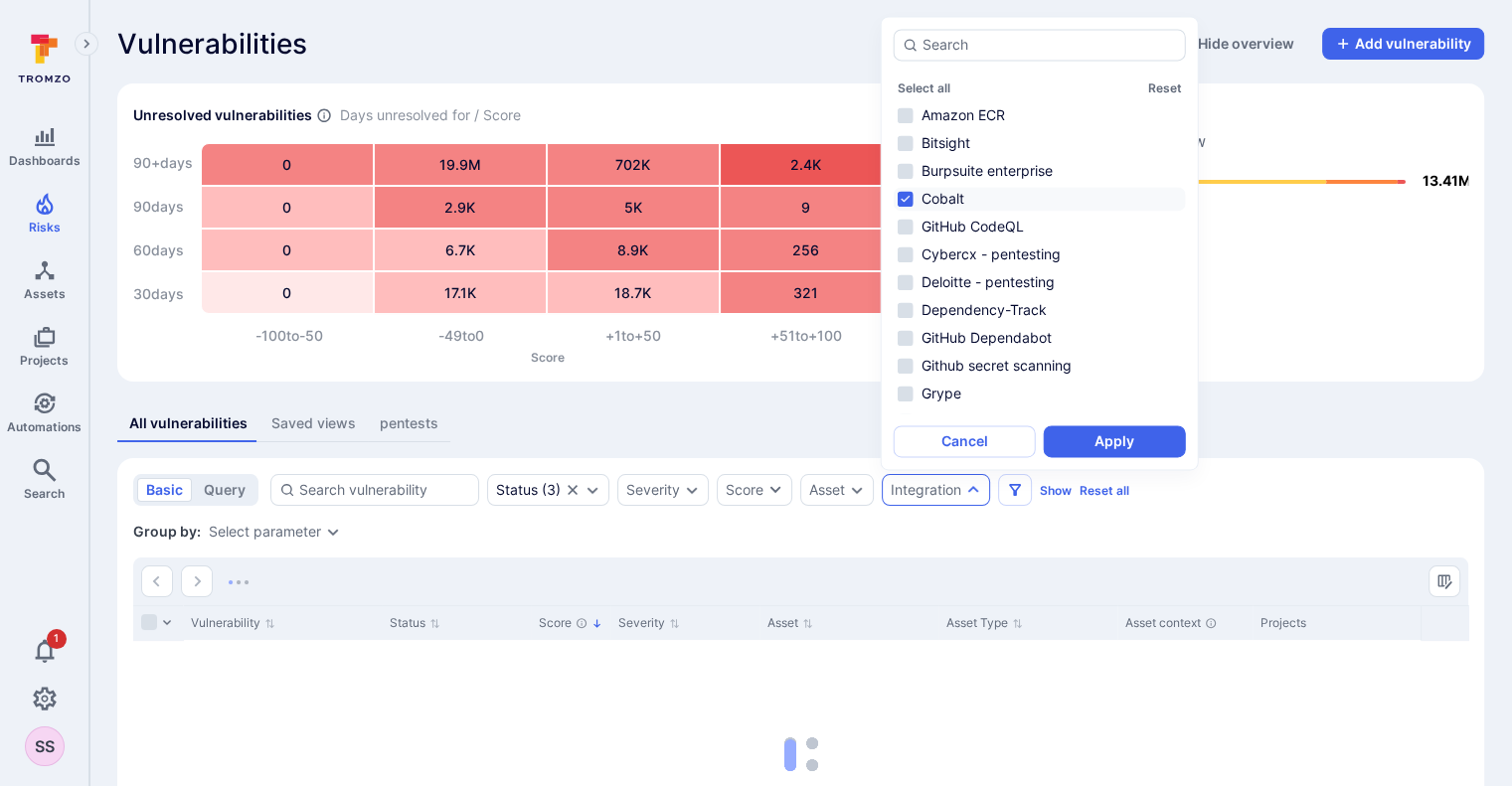 click on "Apply" at bounding box center [1114, 441] 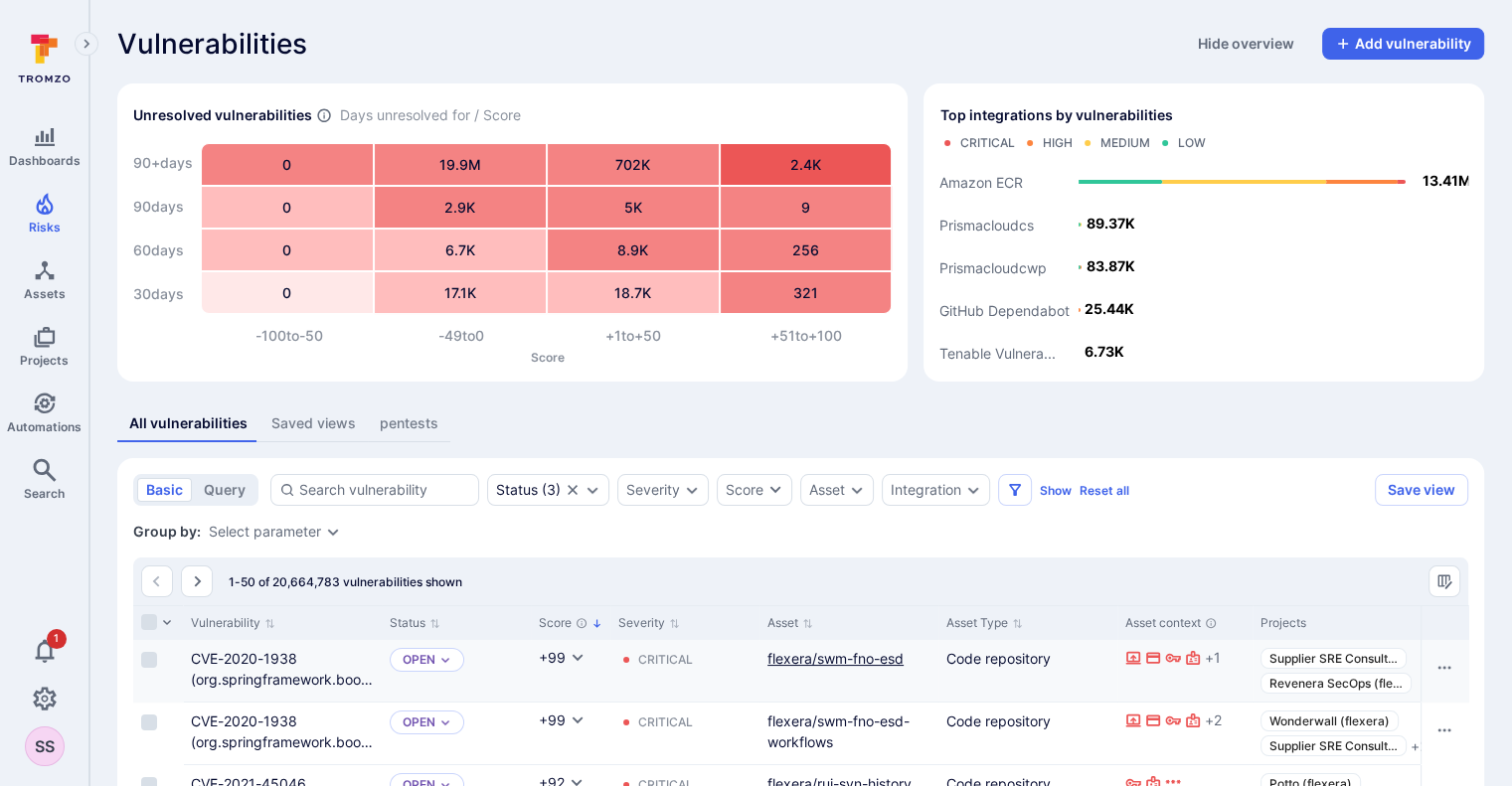 scroll, scrollTop: 397, scrollLeft: 0, axis: vertical 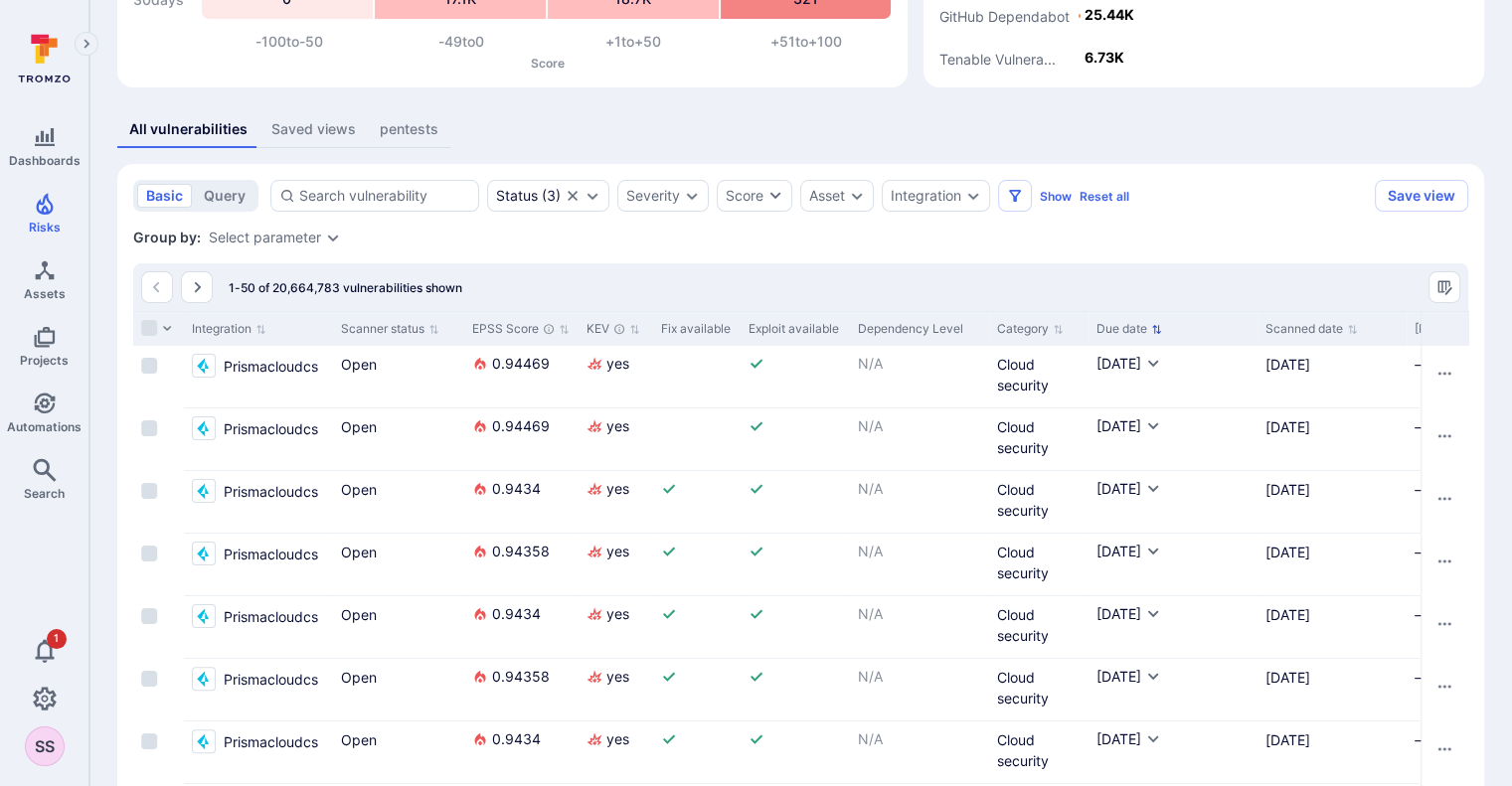 click on "Due date" at bounding box center (1129, 329) 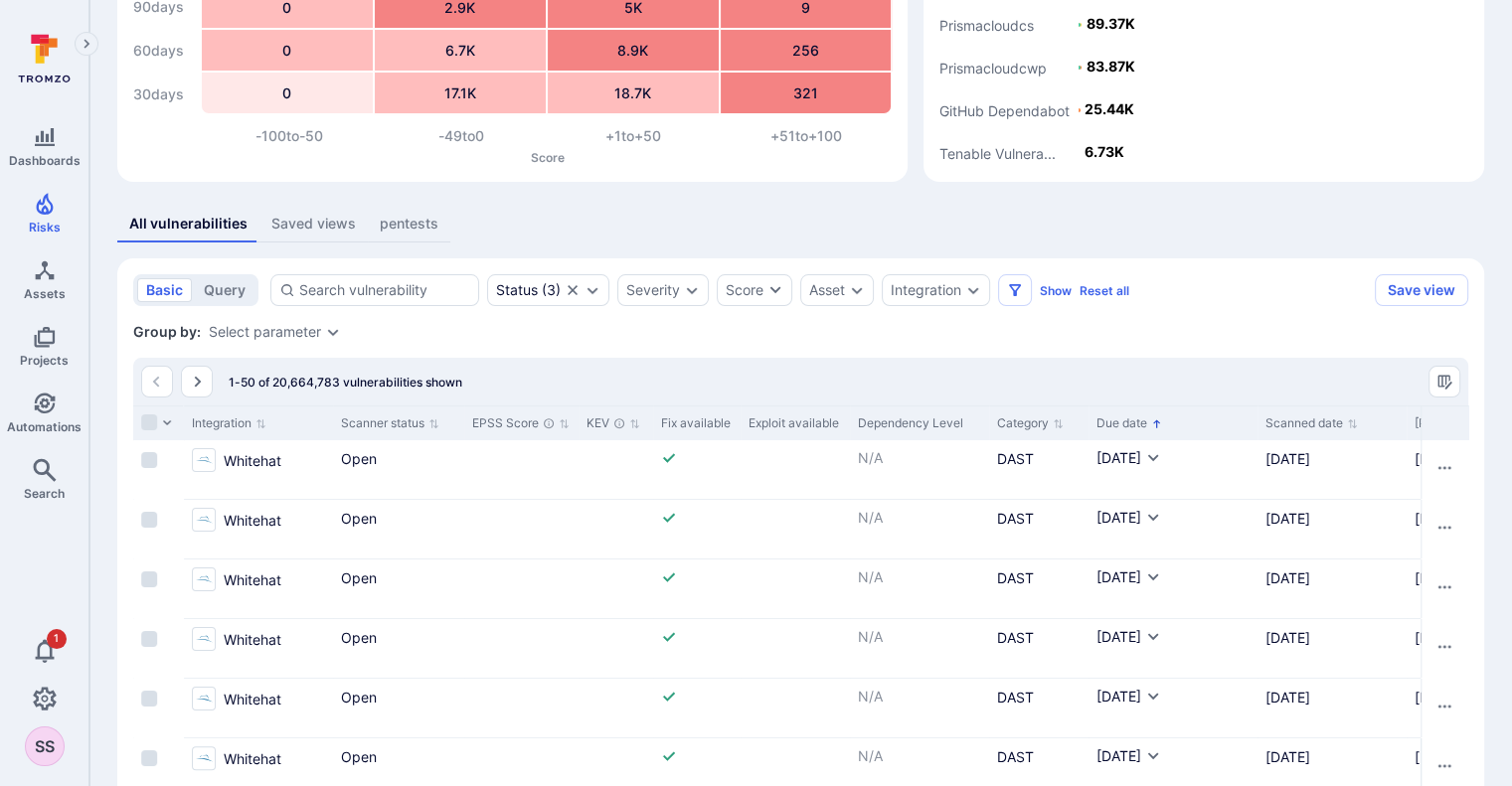 scroll, scrollTop: 294, scrollLeft: 0, axis: vertical 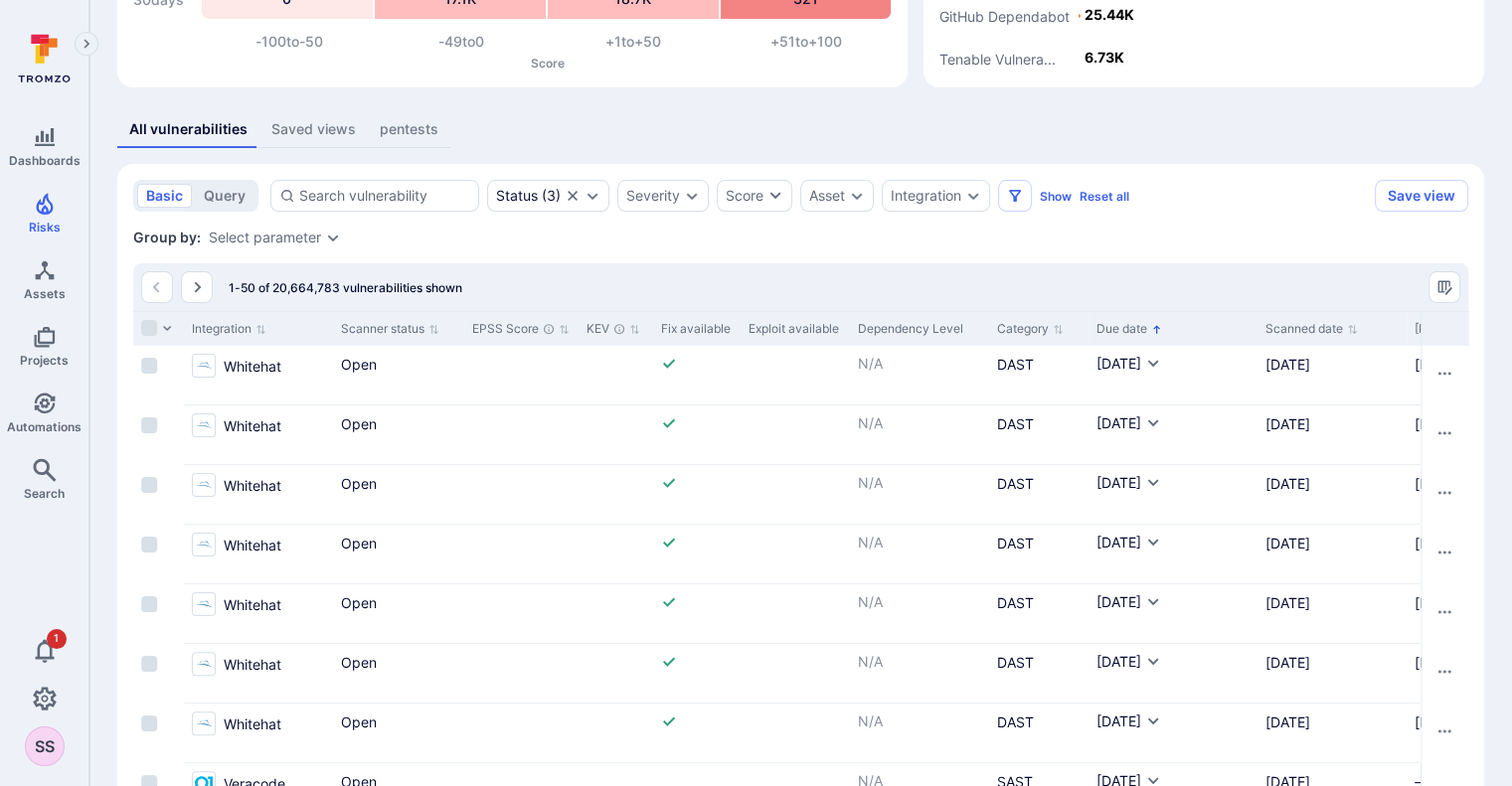 click on "Due date" at bounding box center [1129, 329] 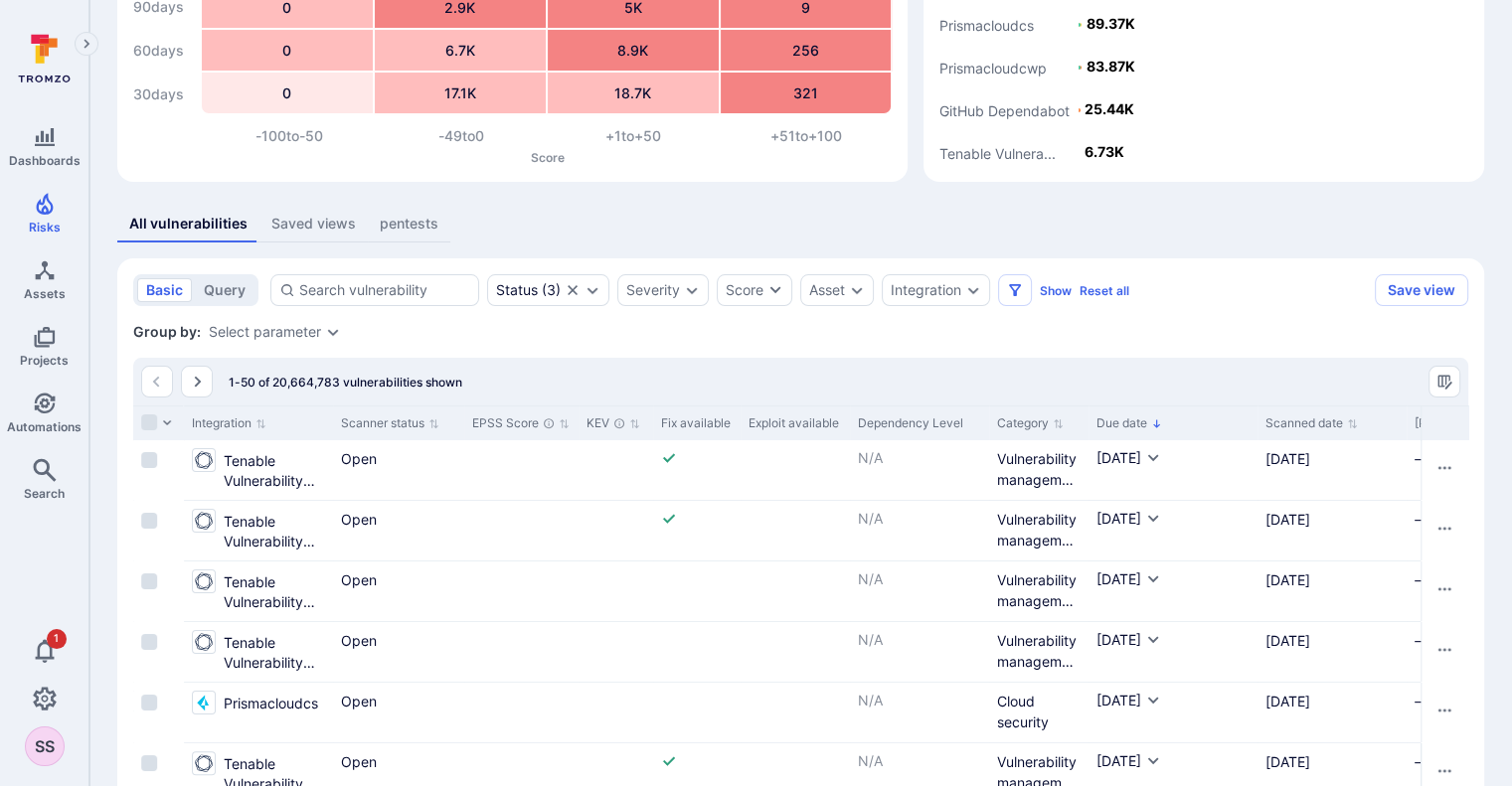 scroll, scrollTop: 294, scrollLeft: 0, axis: vertical 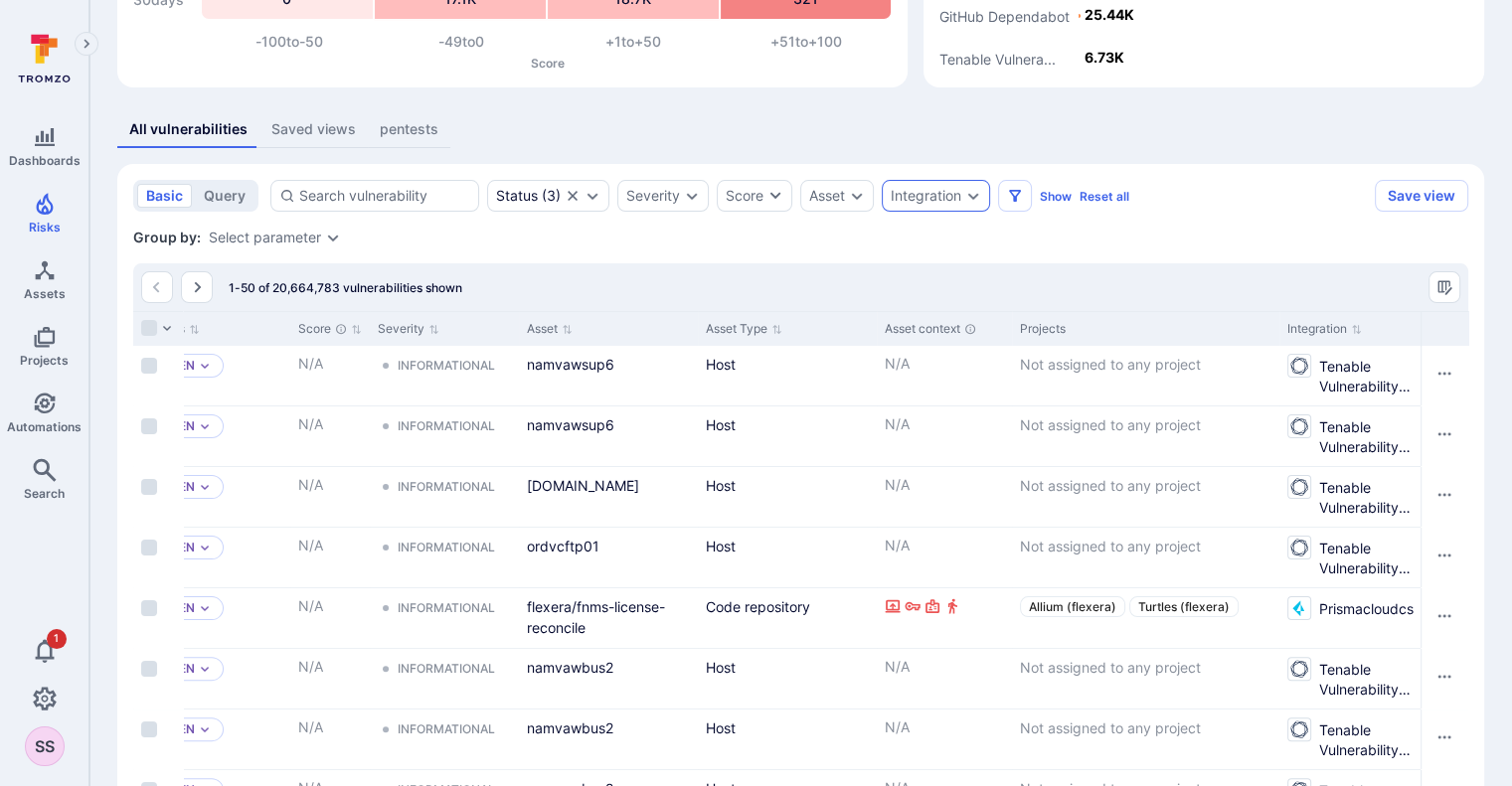 click on "Integration" at bounding box center [925, 196] 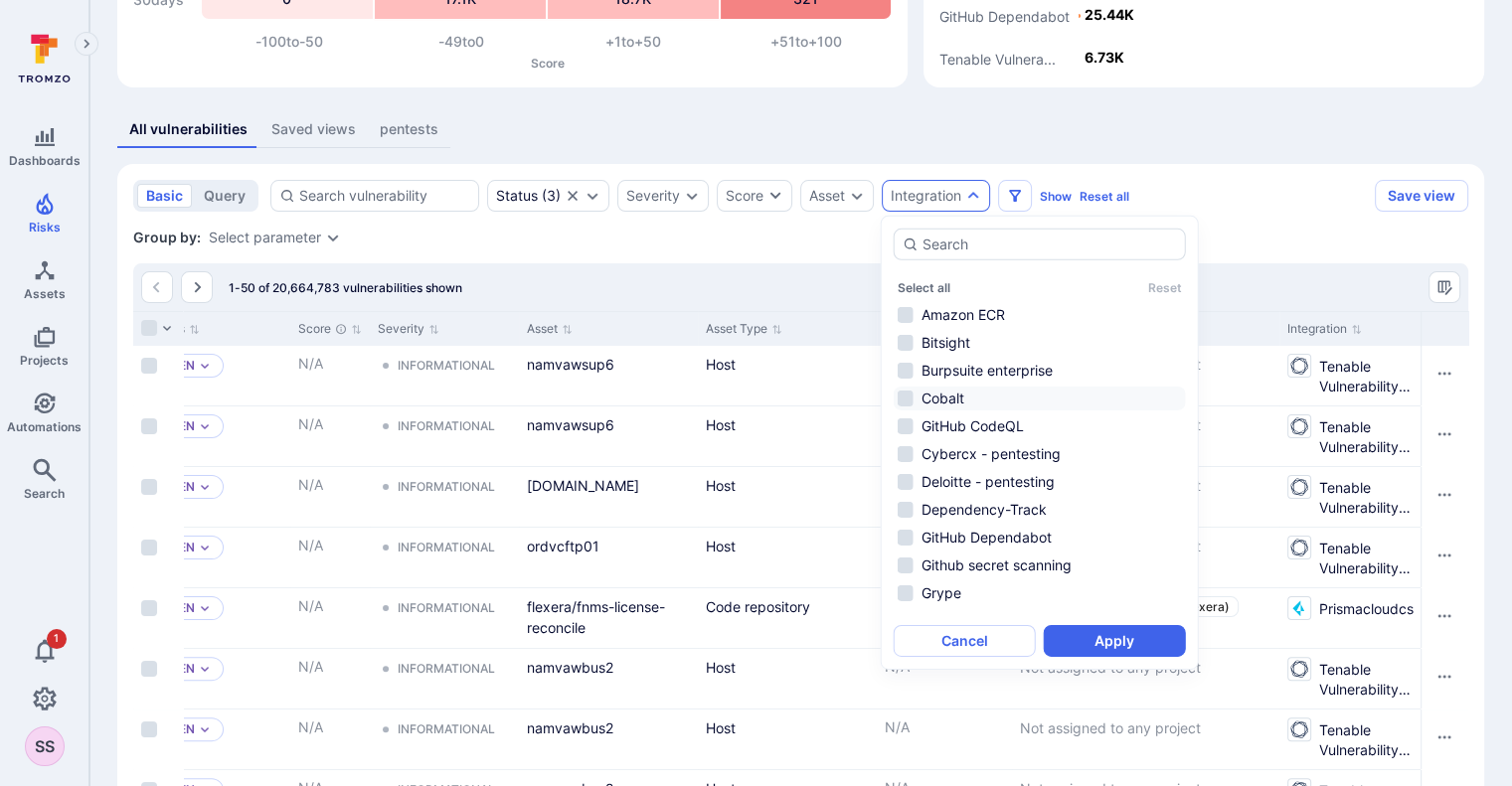 click on "Cobalt" at bounding box center (1040, 398) 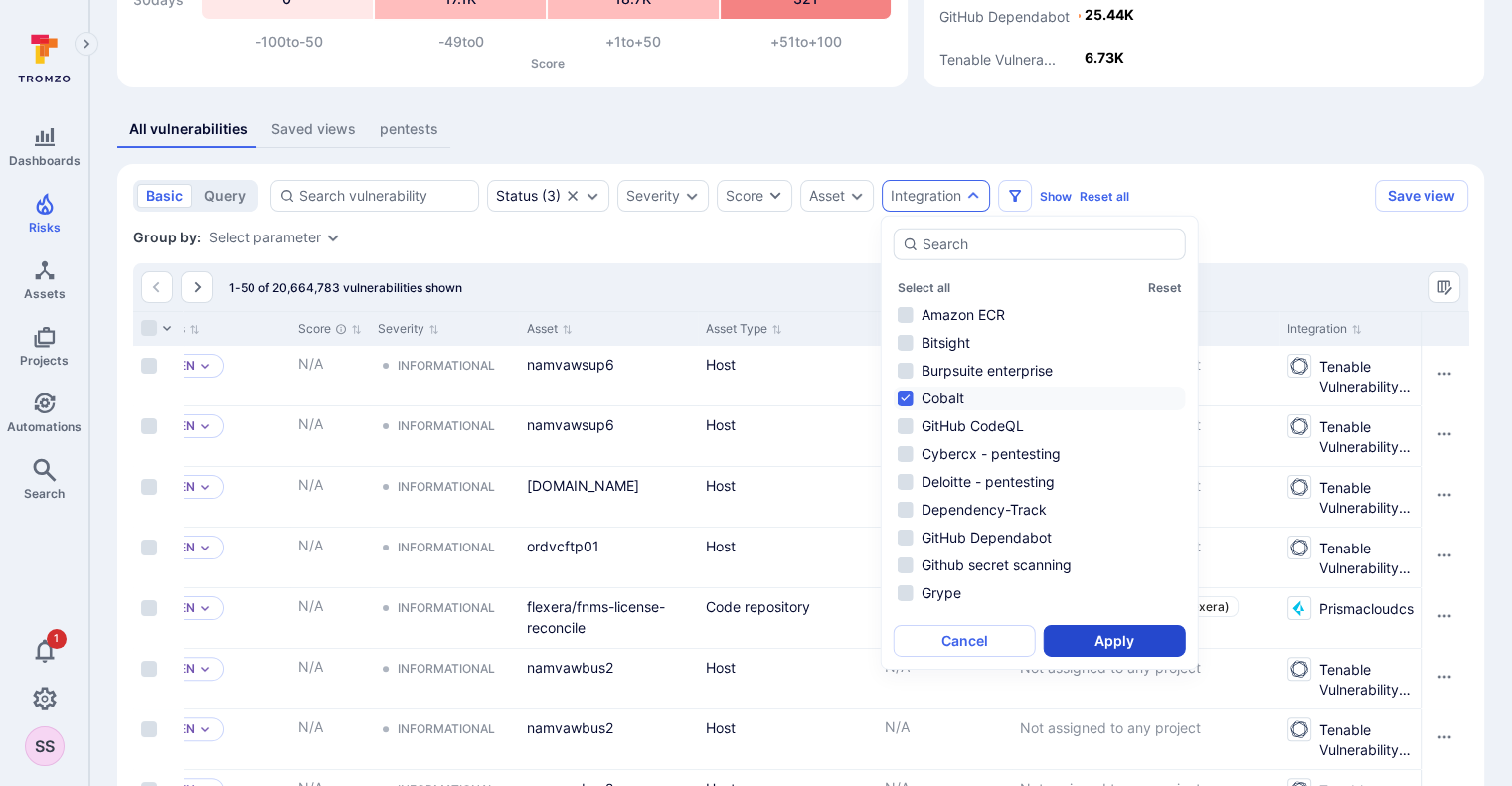 click on "Apply" at bounding box center [1114, 641] 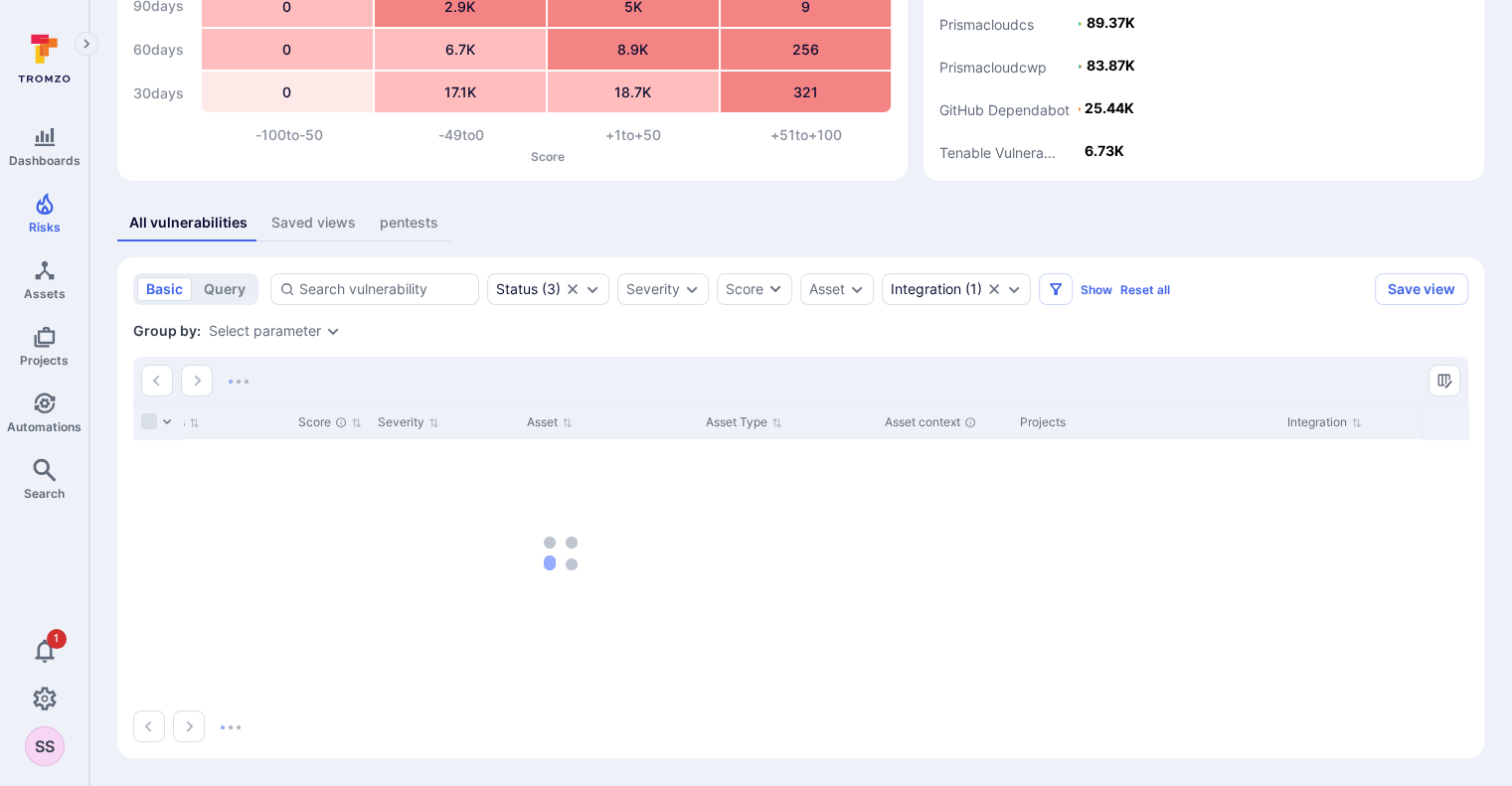 scroll, scrollTop: 200, scrollLeft: 0, axis: vertical 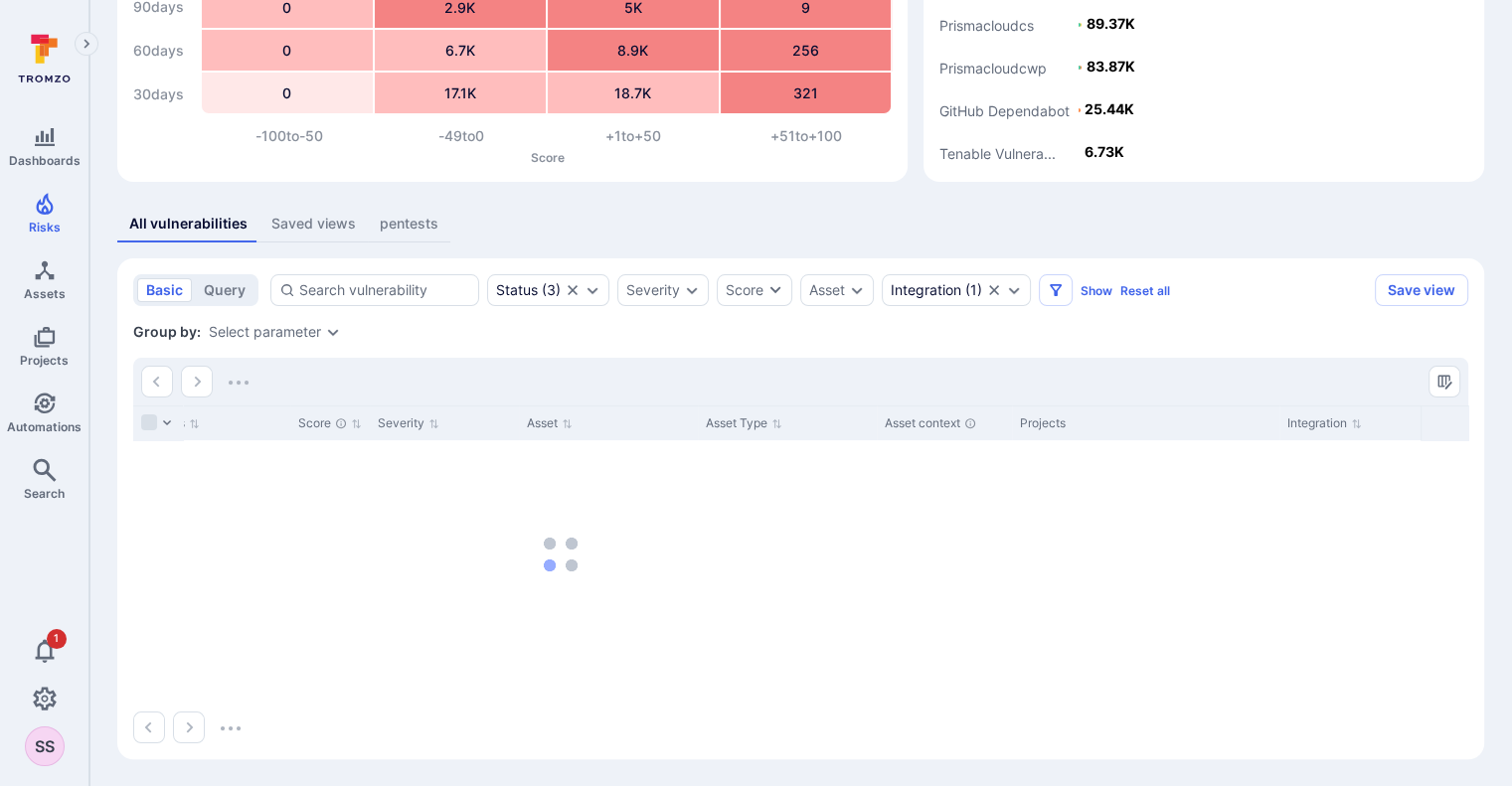 click on "Vulnerability Status Score Severity Asset Asset Type Asset context Projects Integration Scanner status EPSS Score KEV Fix available Exploit available Dependency Level Category Due date Scanned date Scanner dismissed date Dismissed reason Assignee Compliance frameworks Asset Tags CWE Reachability Source filename division Pentest_Status" at bounding box center [800, 554] 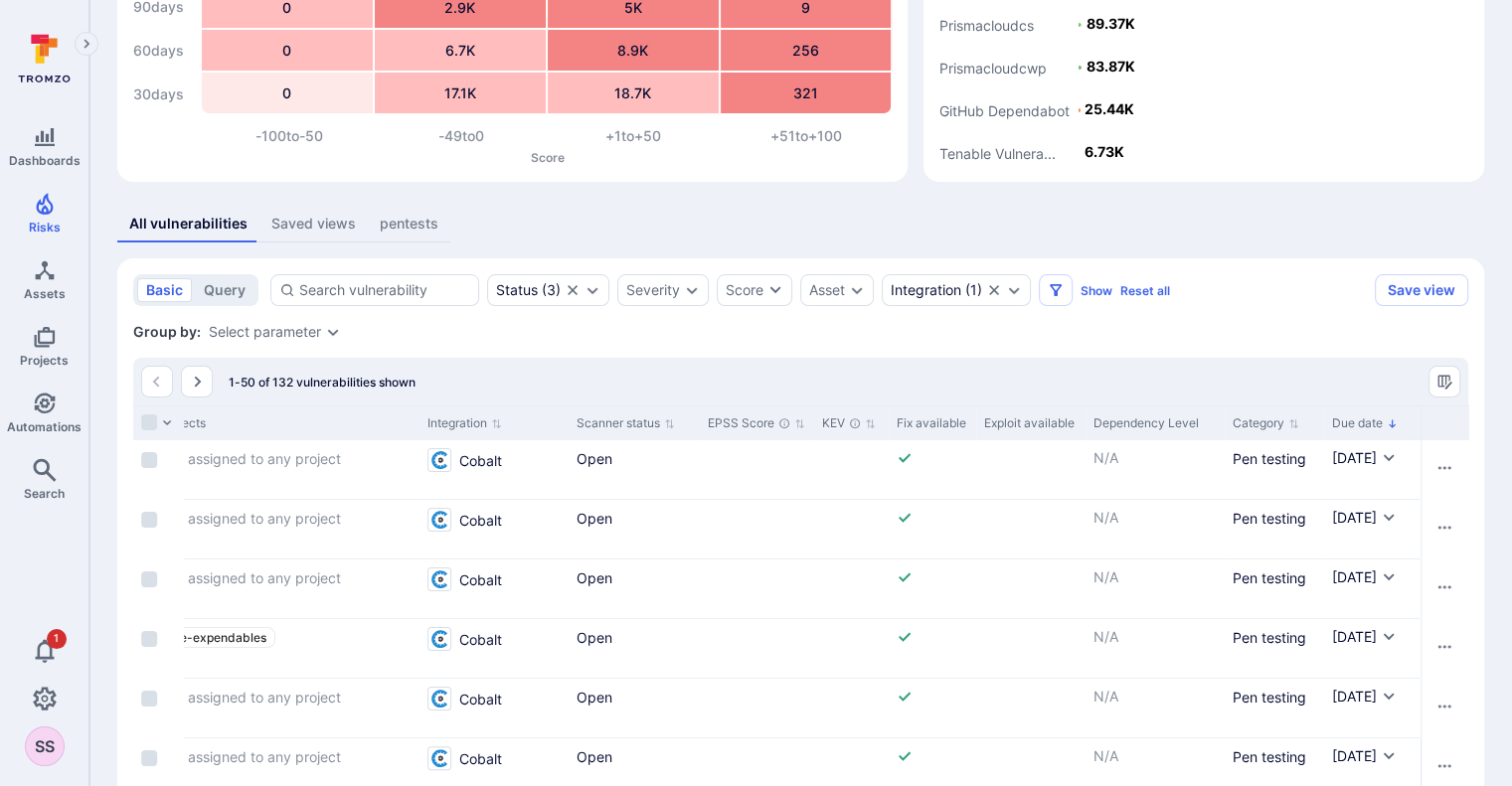 scroll, scrollTop: 0, scrollLeft: 1408, axis: horizontal 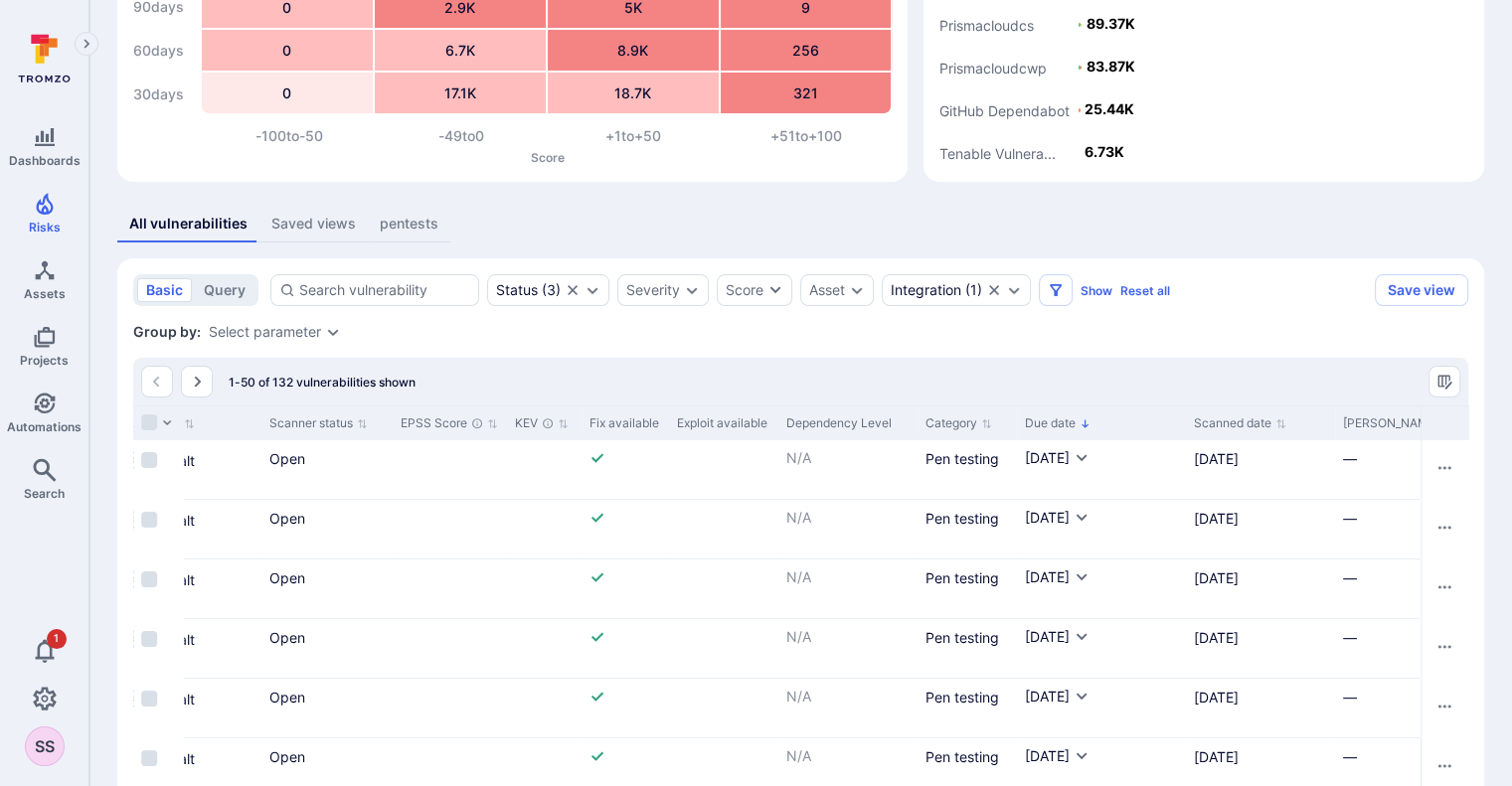 click on "Scanned date" at bounding box center [1260, 422] 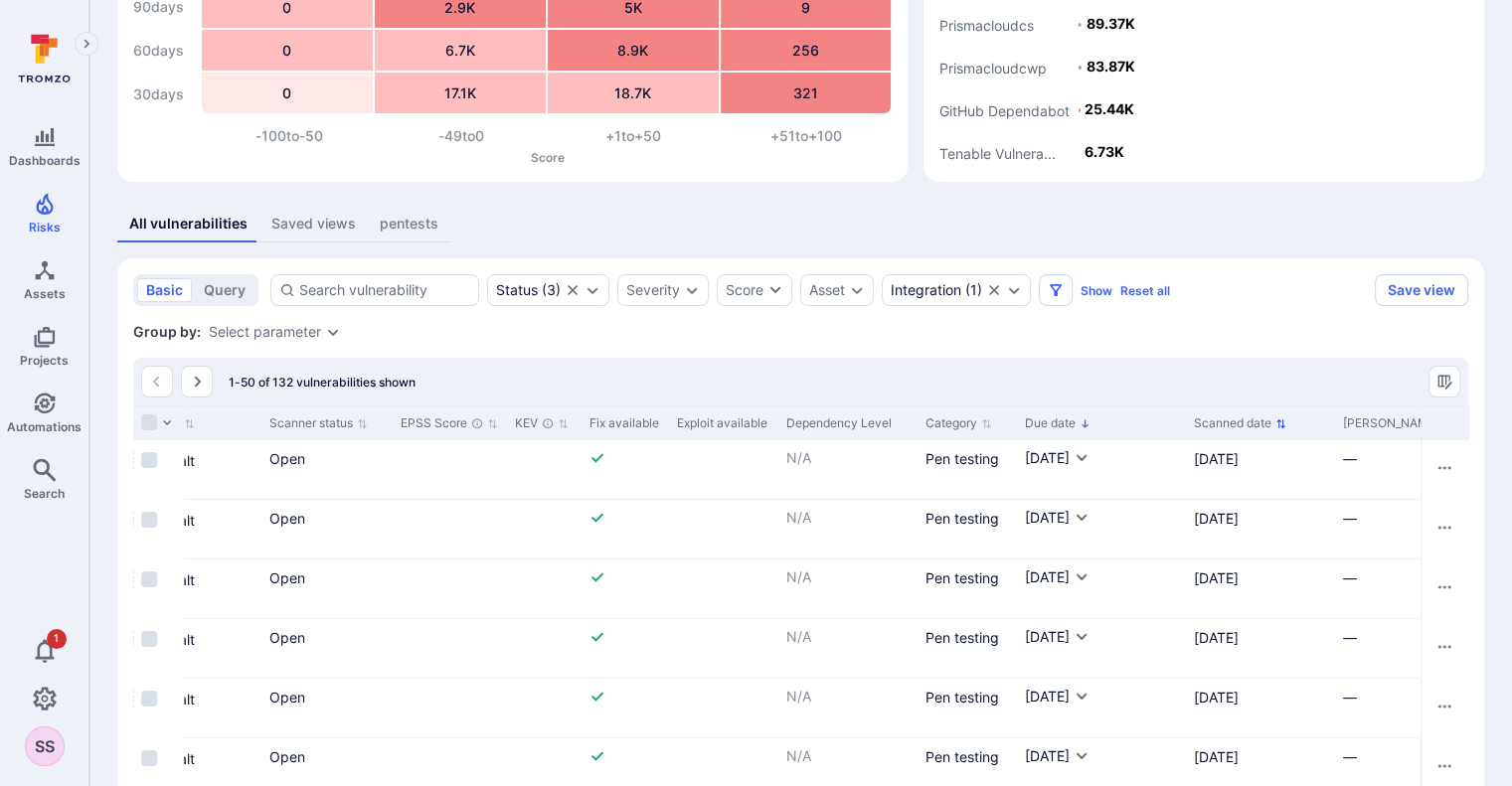 click on "Scanned date" at bounding box center [1240, 423] 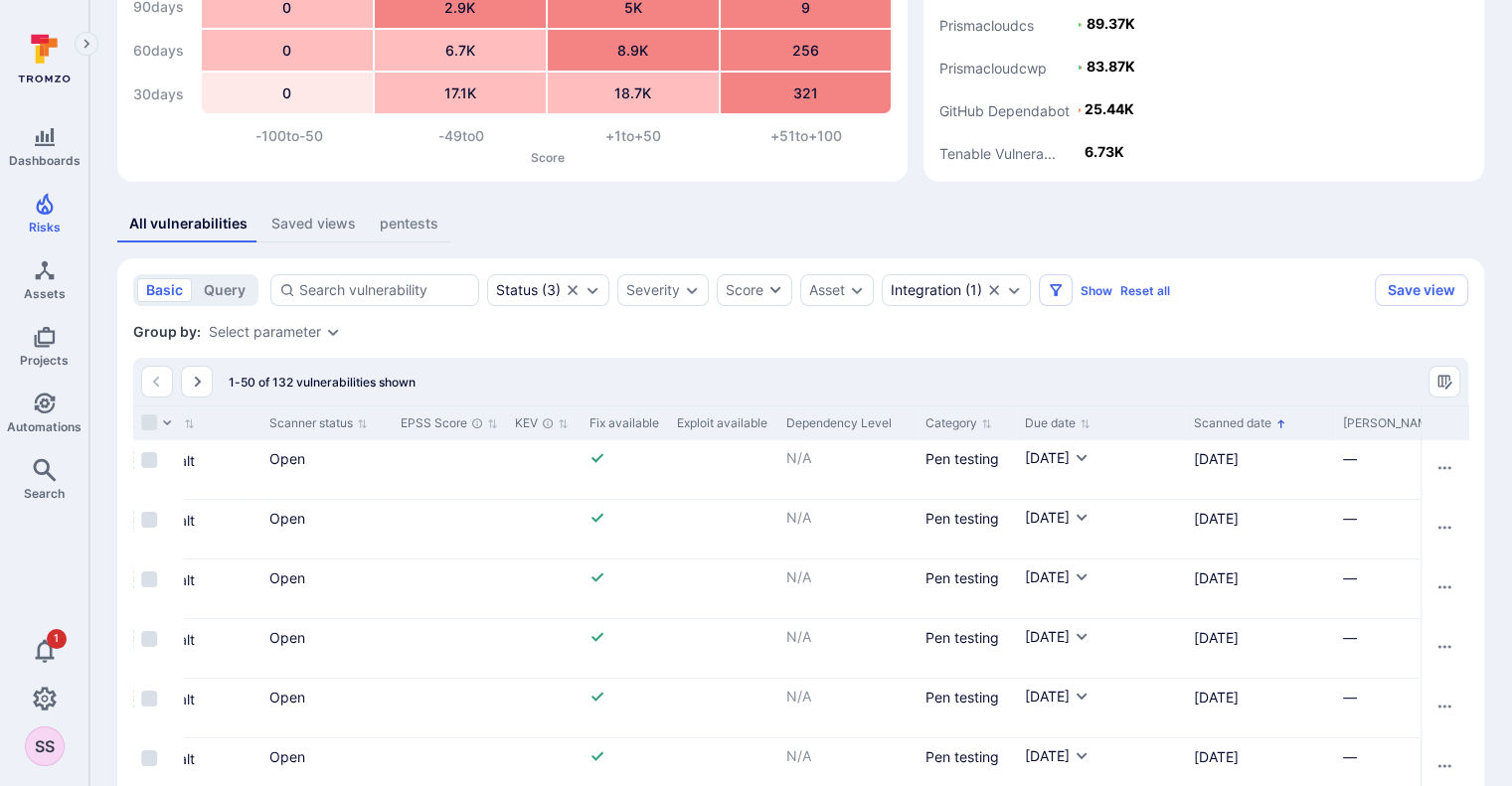 click on "Scanned date" at bounding box center [1240, 423] 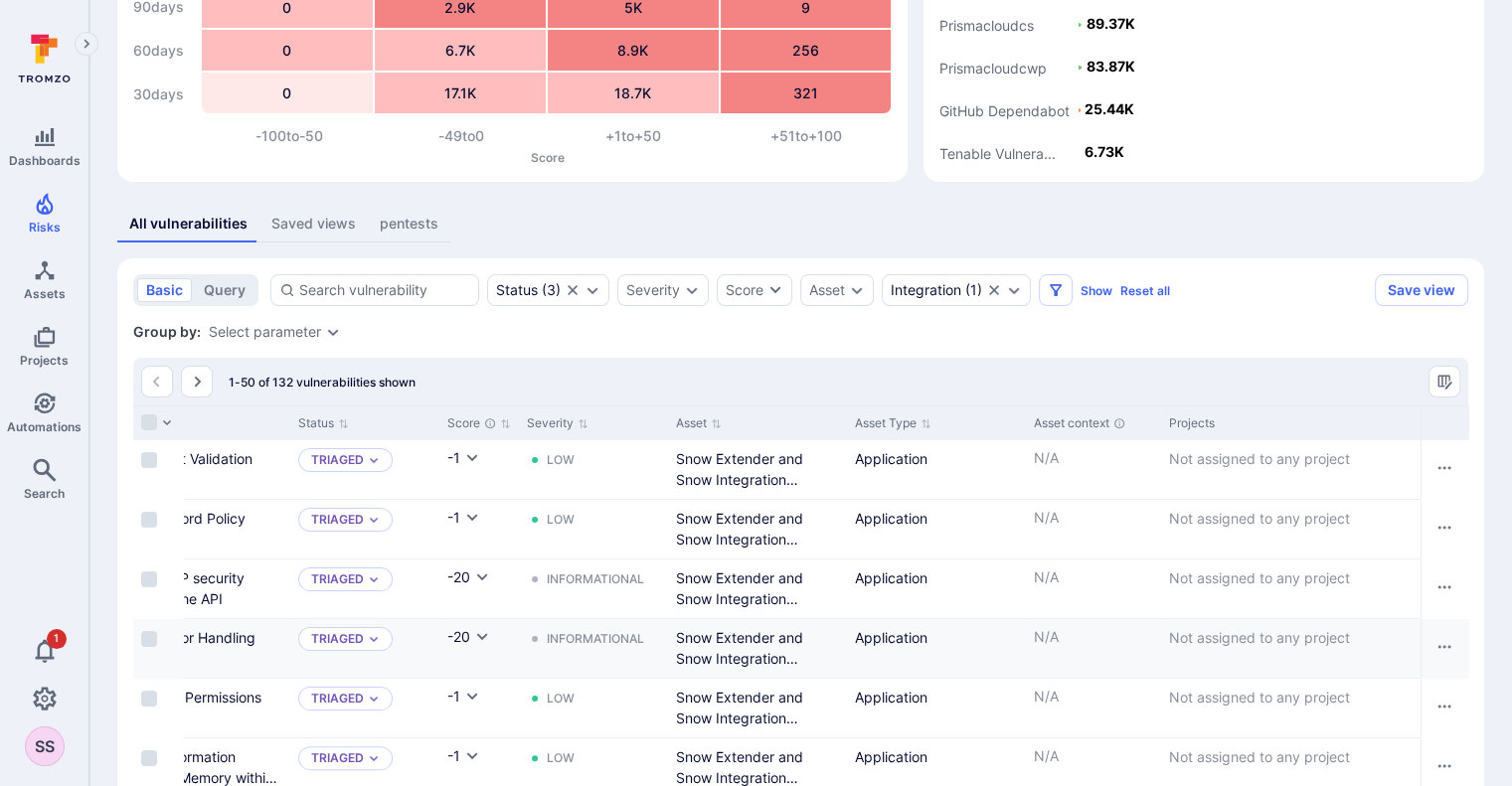 scroll, scrollTop: 0, scrollLeft: 0, axis: both 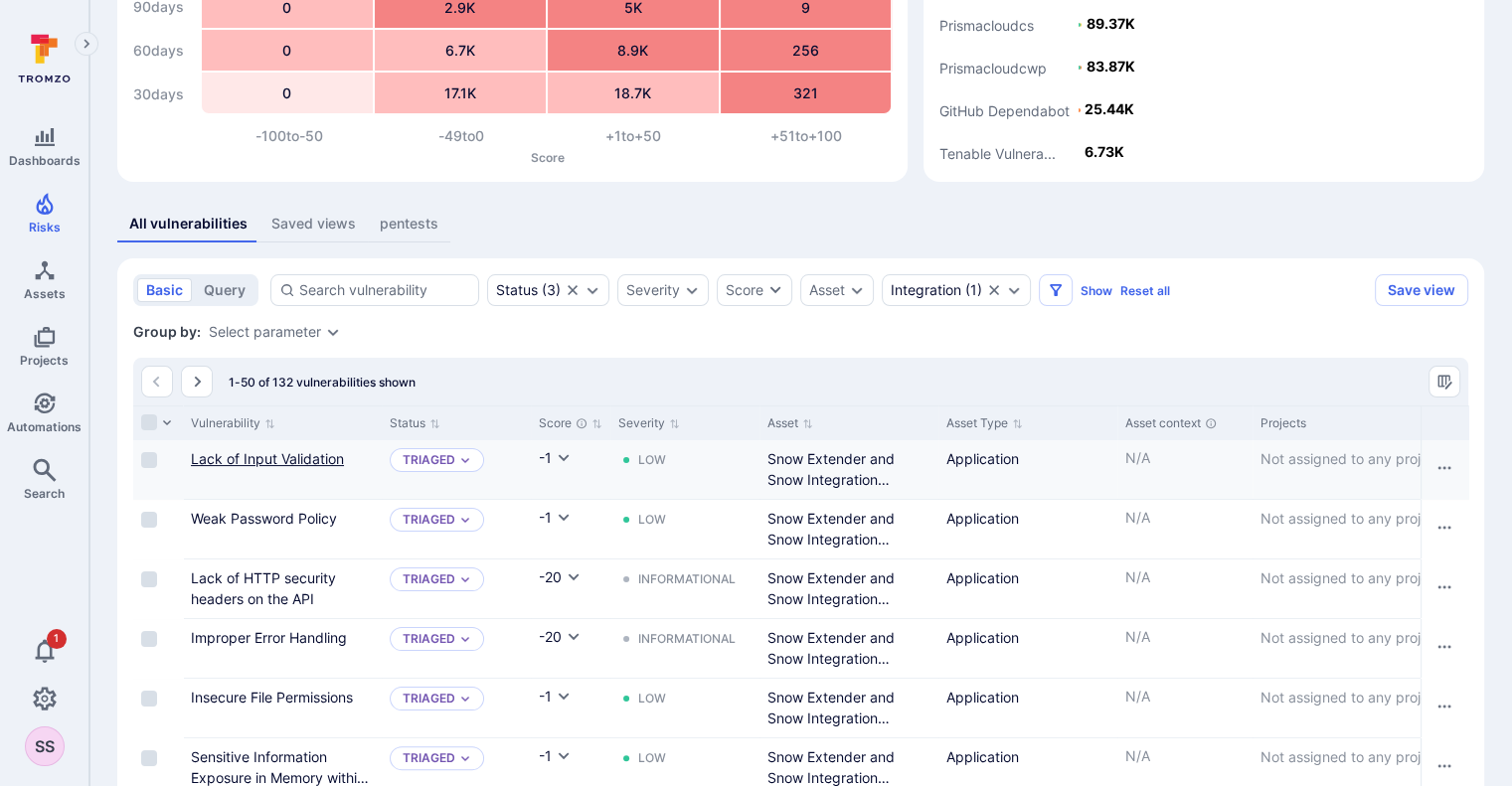click on "Lack of Input Validation" at bounding box center [267, 458] 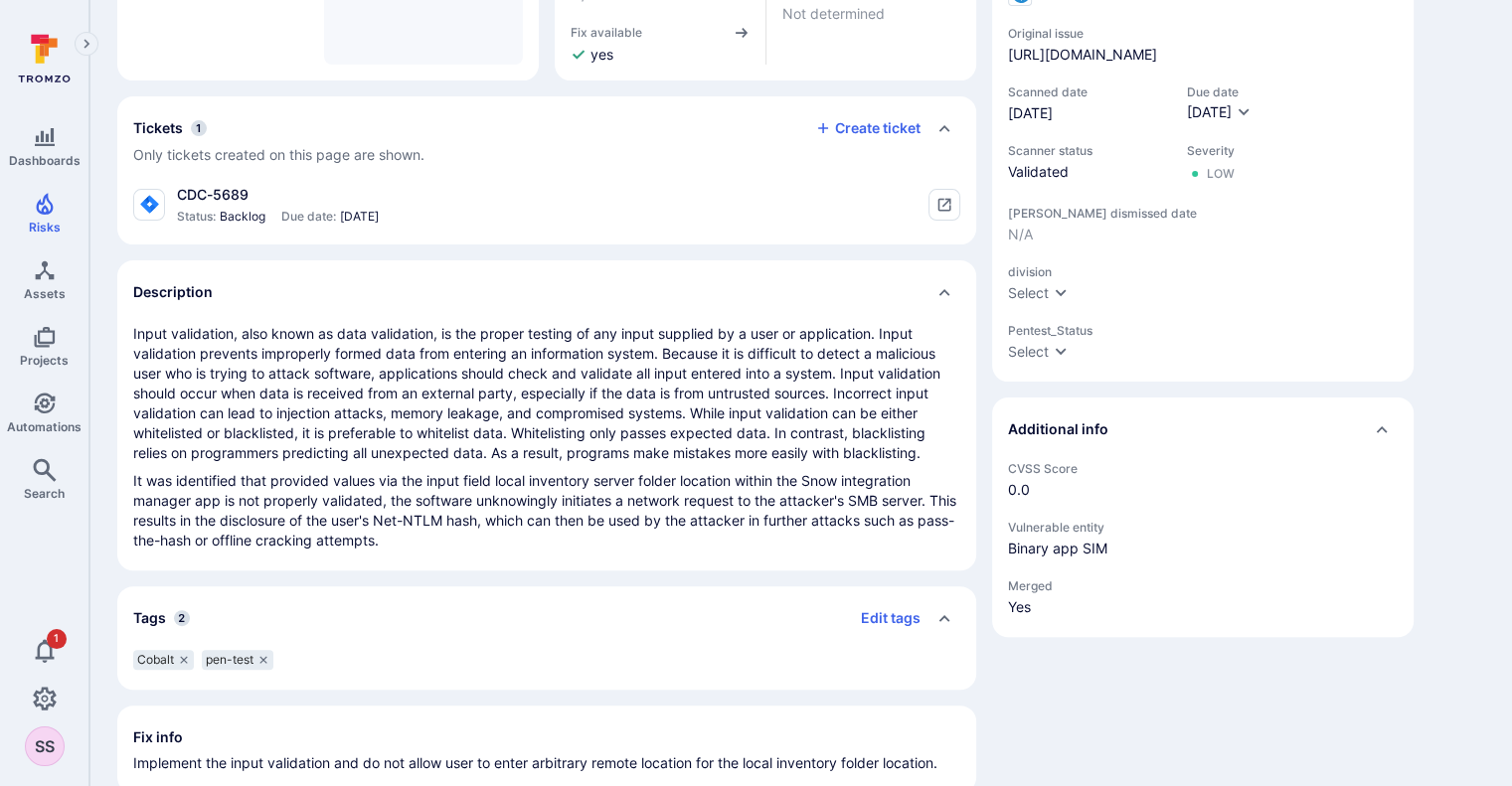 scroll, scrollTop: 381, scrollLeft: 0, axis: vertical 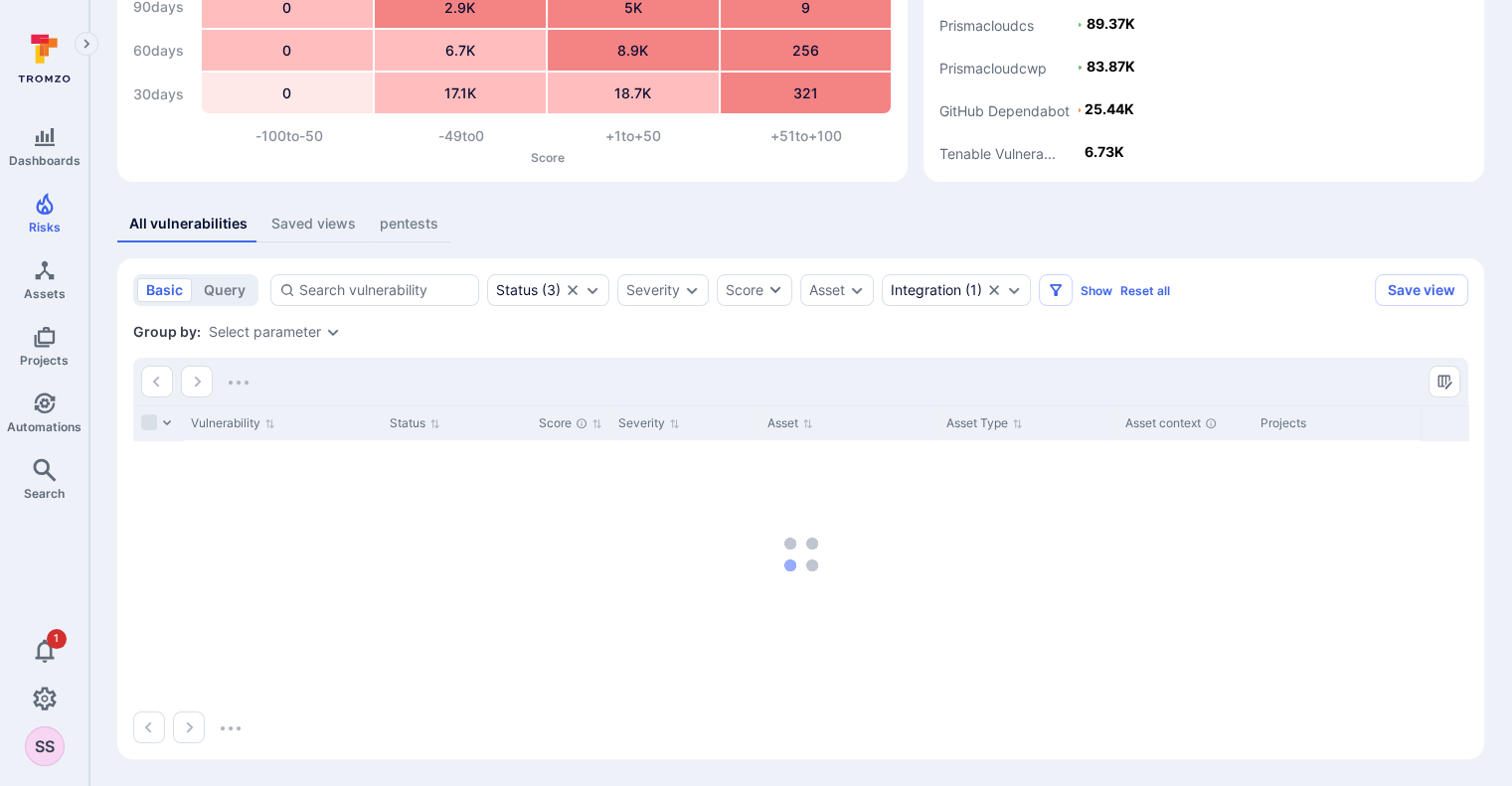 click on "Vulnerability Status Score Severity Asset Asset Type Asset context Projects Integration Scanner status EPSS Score KEV Fix available Exploit available Dependency Level Category Due date Scanned date Scanner dismissed date Dismissed reason Assignee Compliance frameworks Asset Tags CWE Reachability Source filename division Pentest_Status" at bounding box center [800, 554] 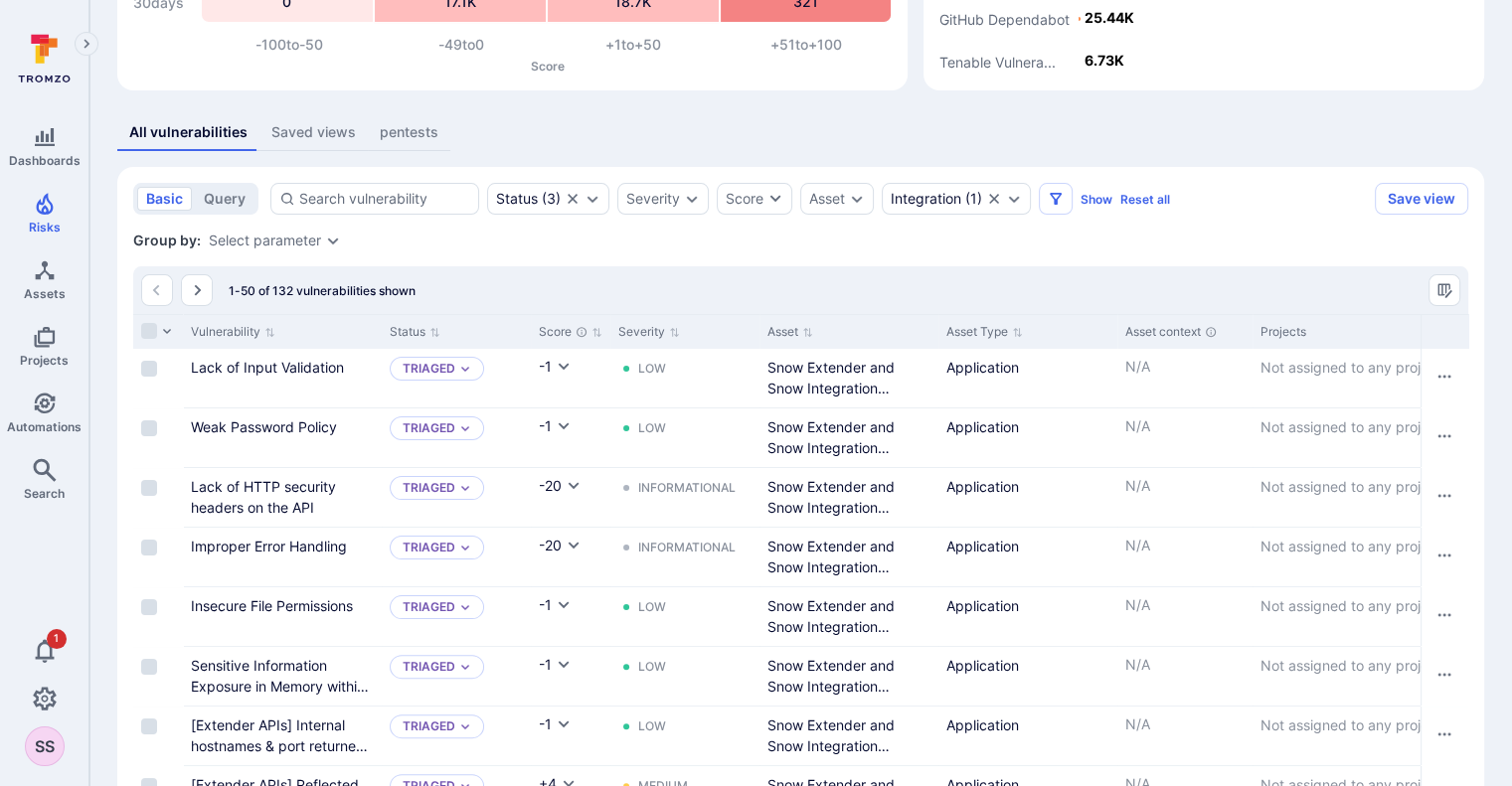 scroll, scrollTop: 268, scrollLeft: 0, axis: vertical 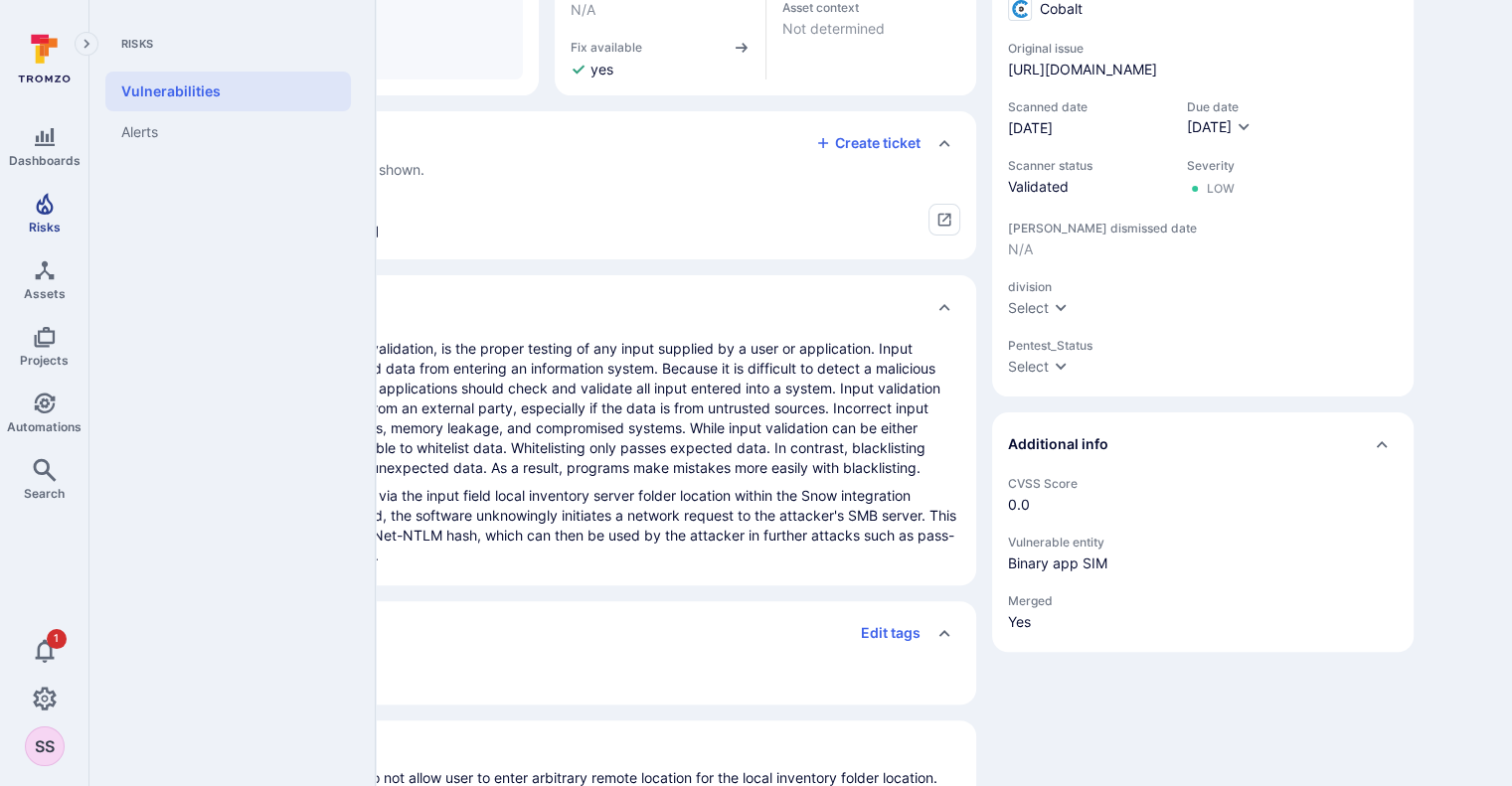 click on "Risks" at bounding box center (44, 213) 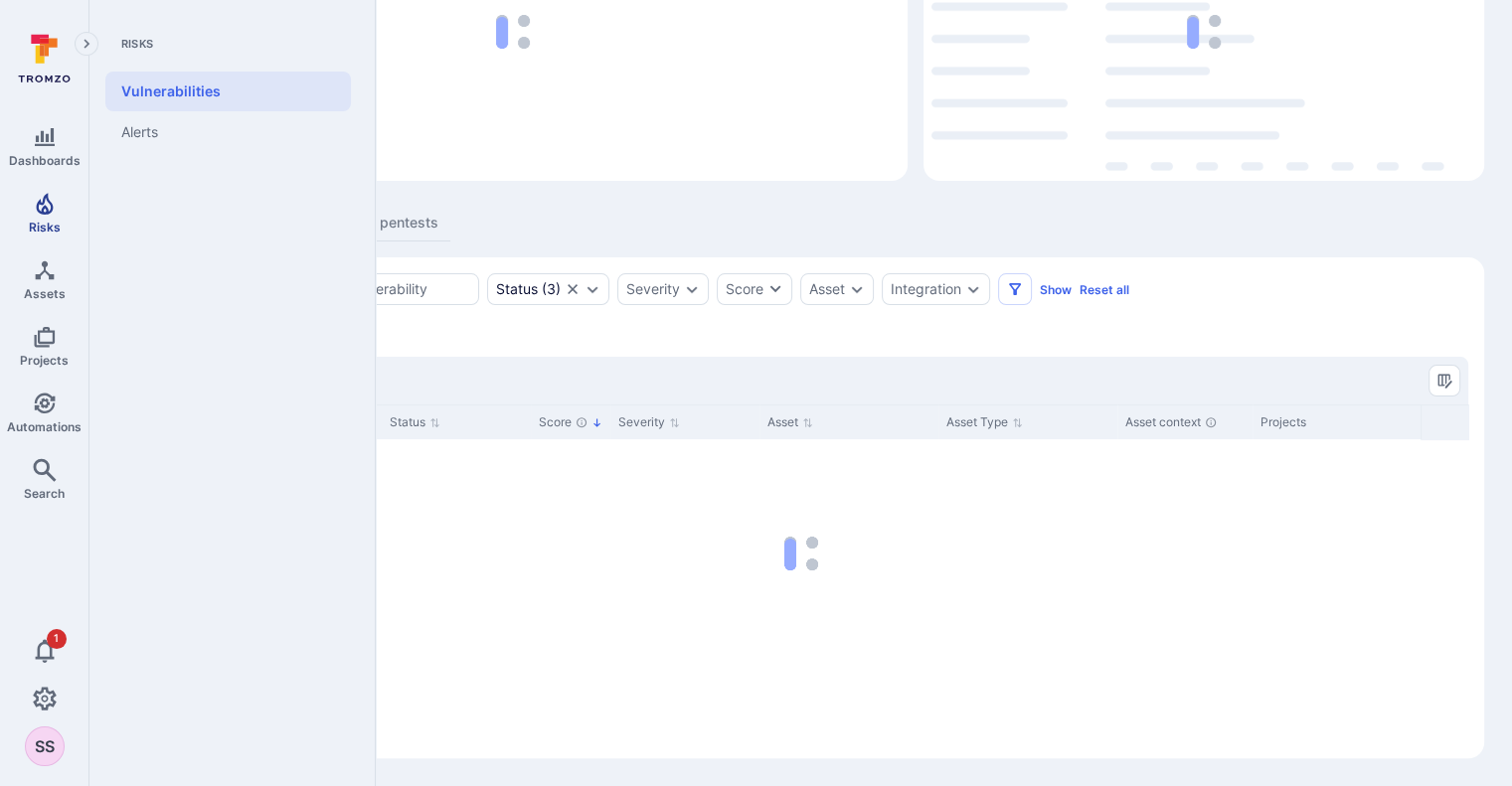 scroll, scrollTop: 200, scrollLeft: 0, axis: vertical 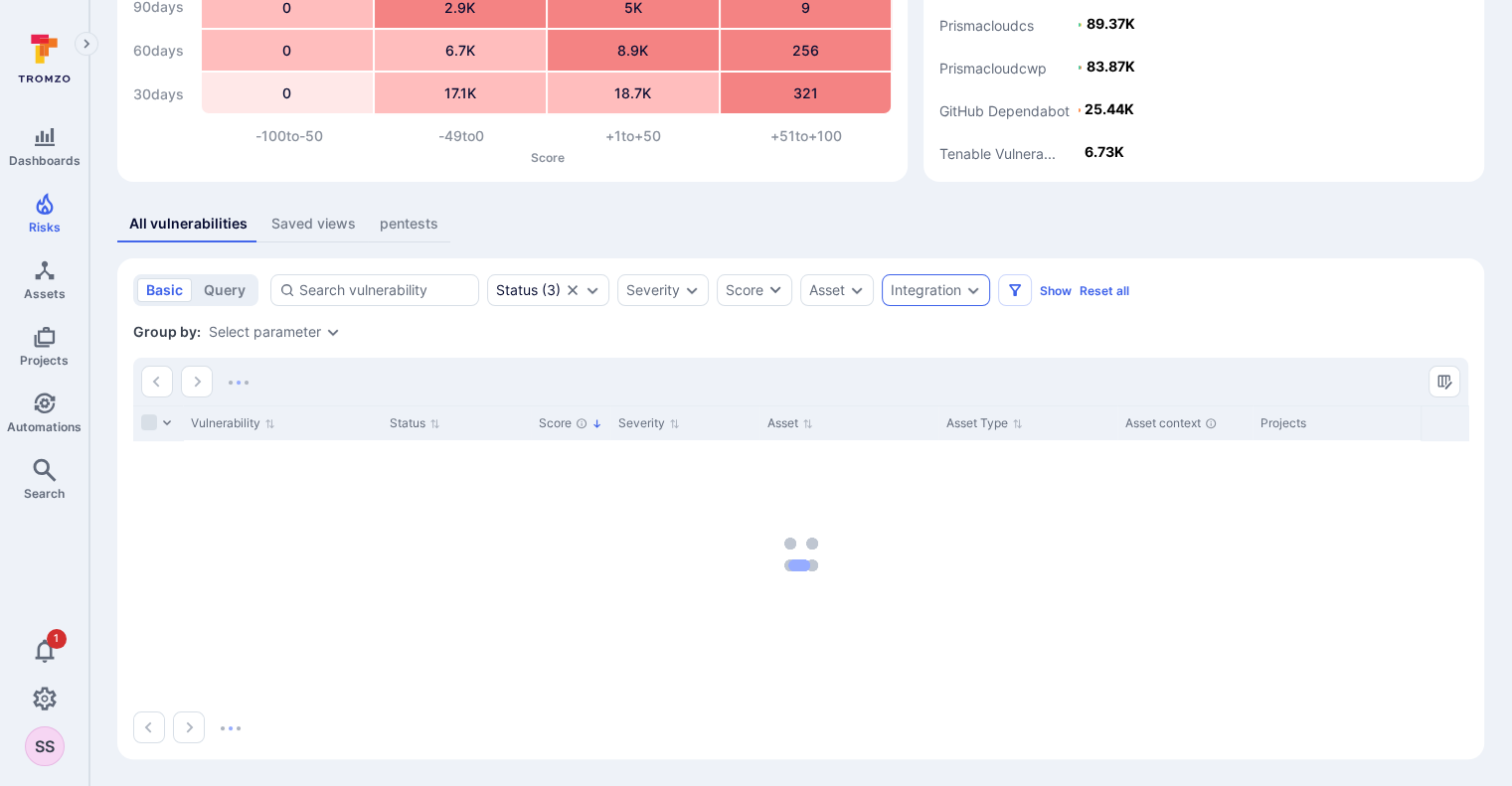 click on "Integration" at bounding box center [925, 290] 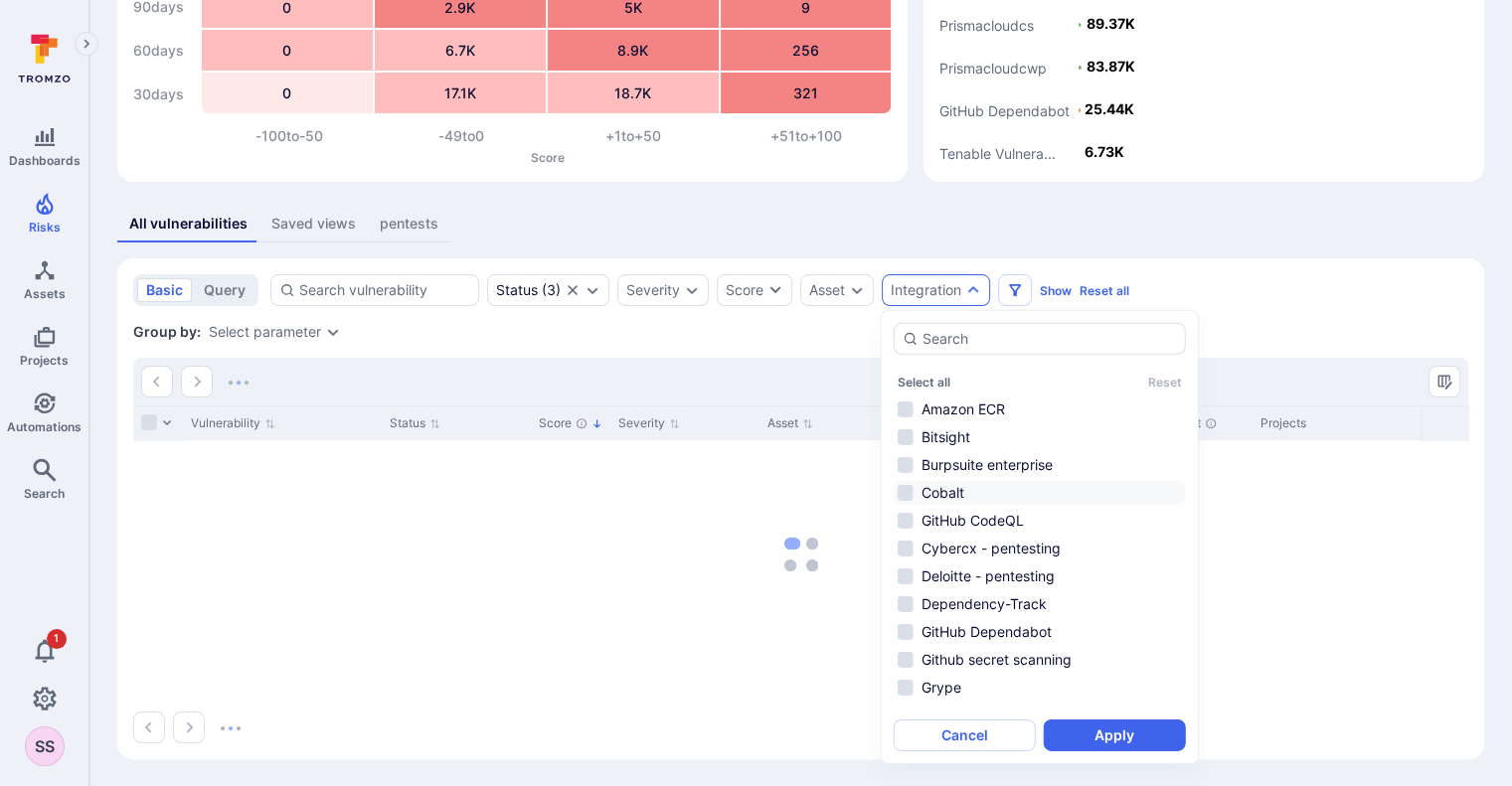 click on "Cobalt" at bounding box center (1040, 493) 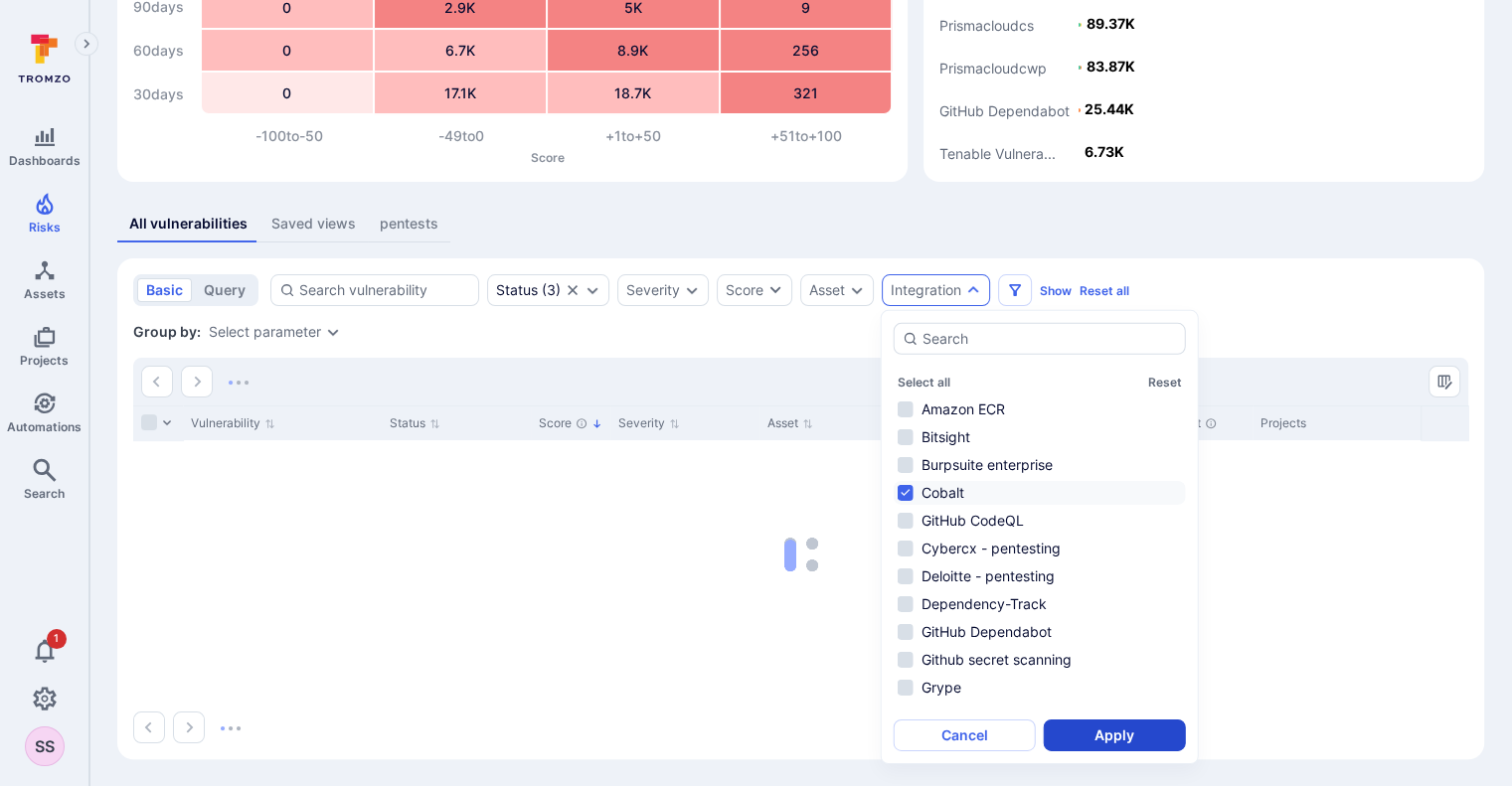 click on "Apply" at bounding box center (1114, 735) 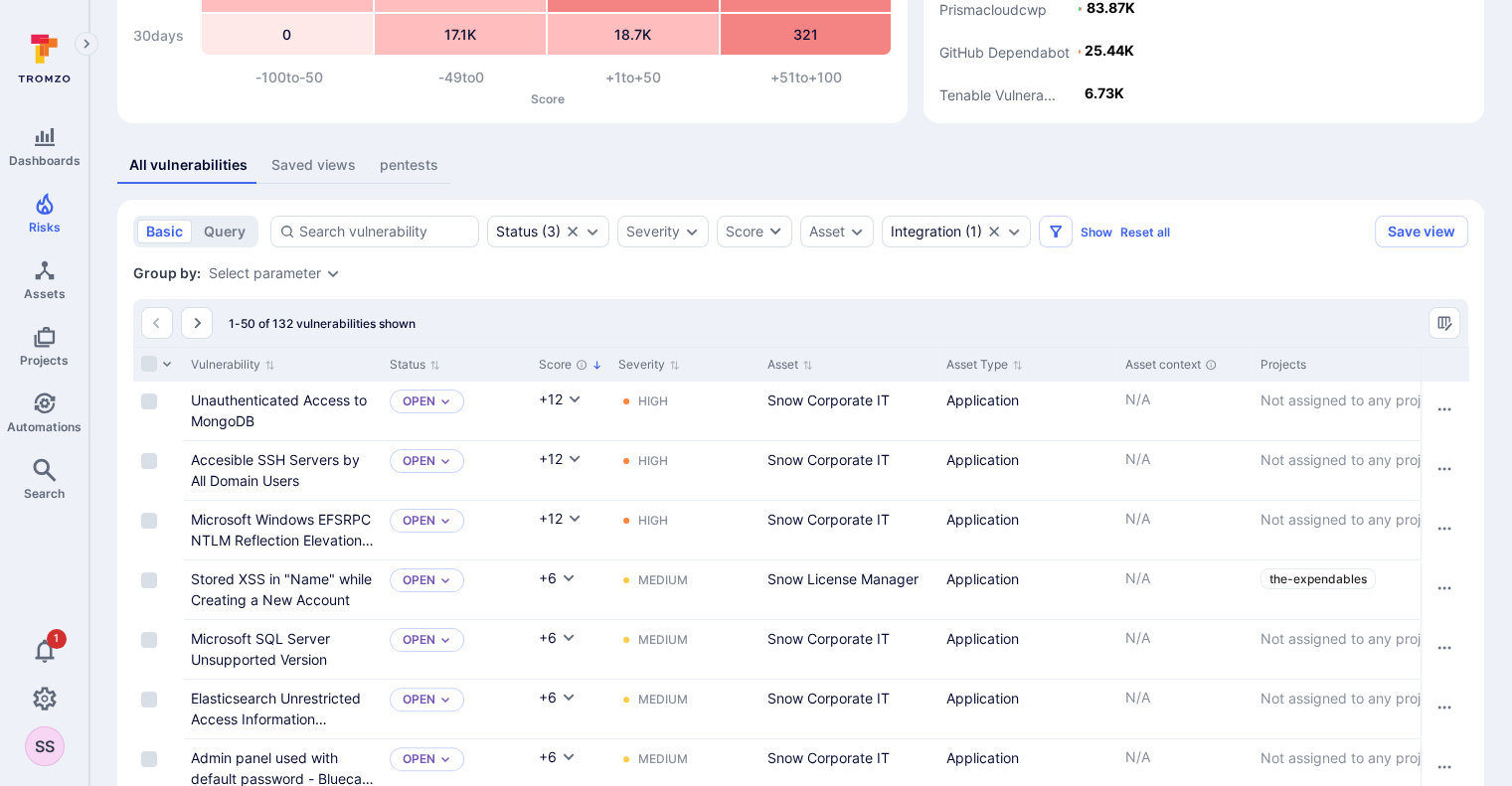 scroll, scrollTop: 266, scrollLeft: 0, axis: vertical 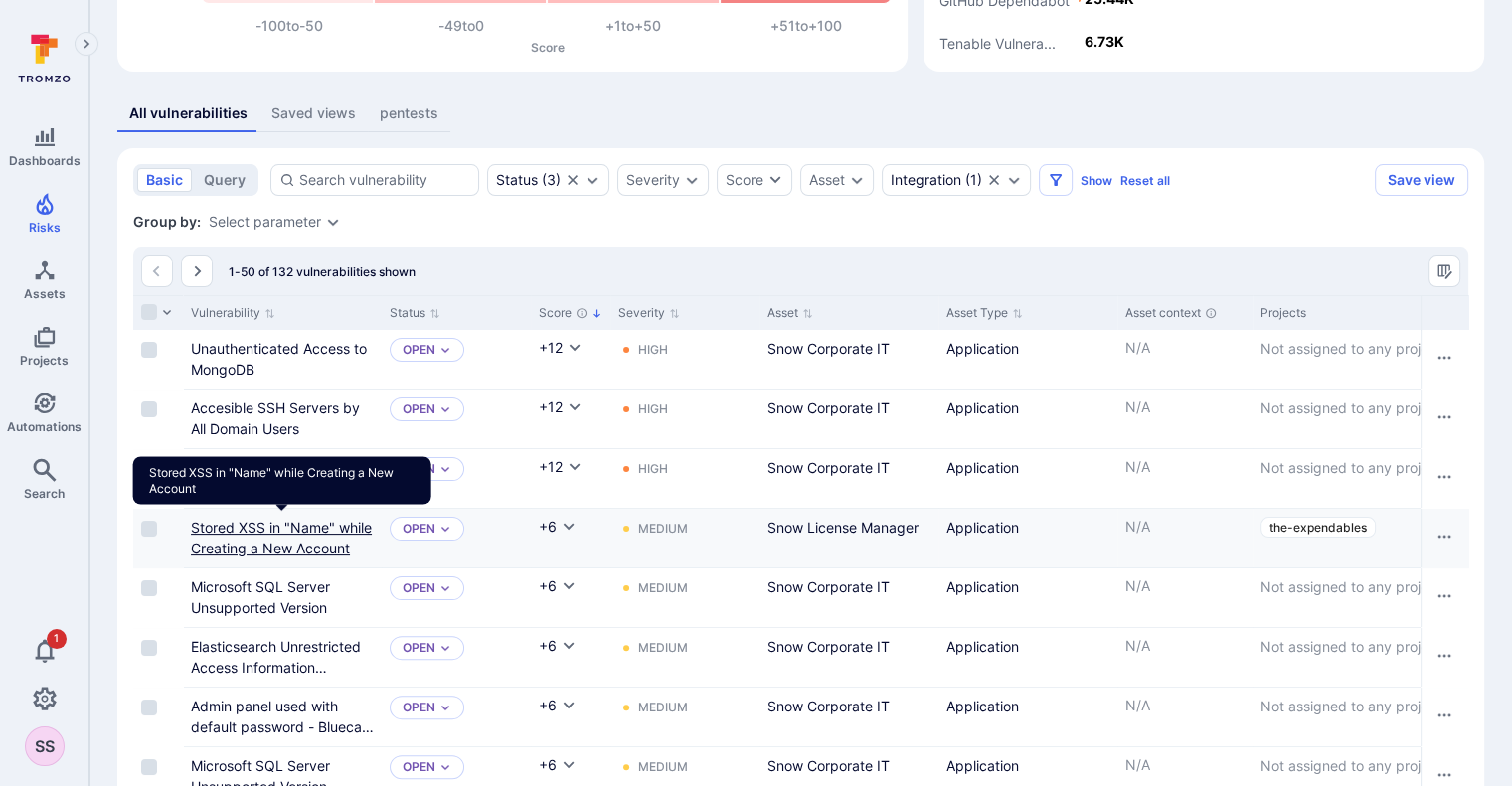 click on "Stored XSS in "Name" while Creating a New Account" at bounding box center [281, 538] 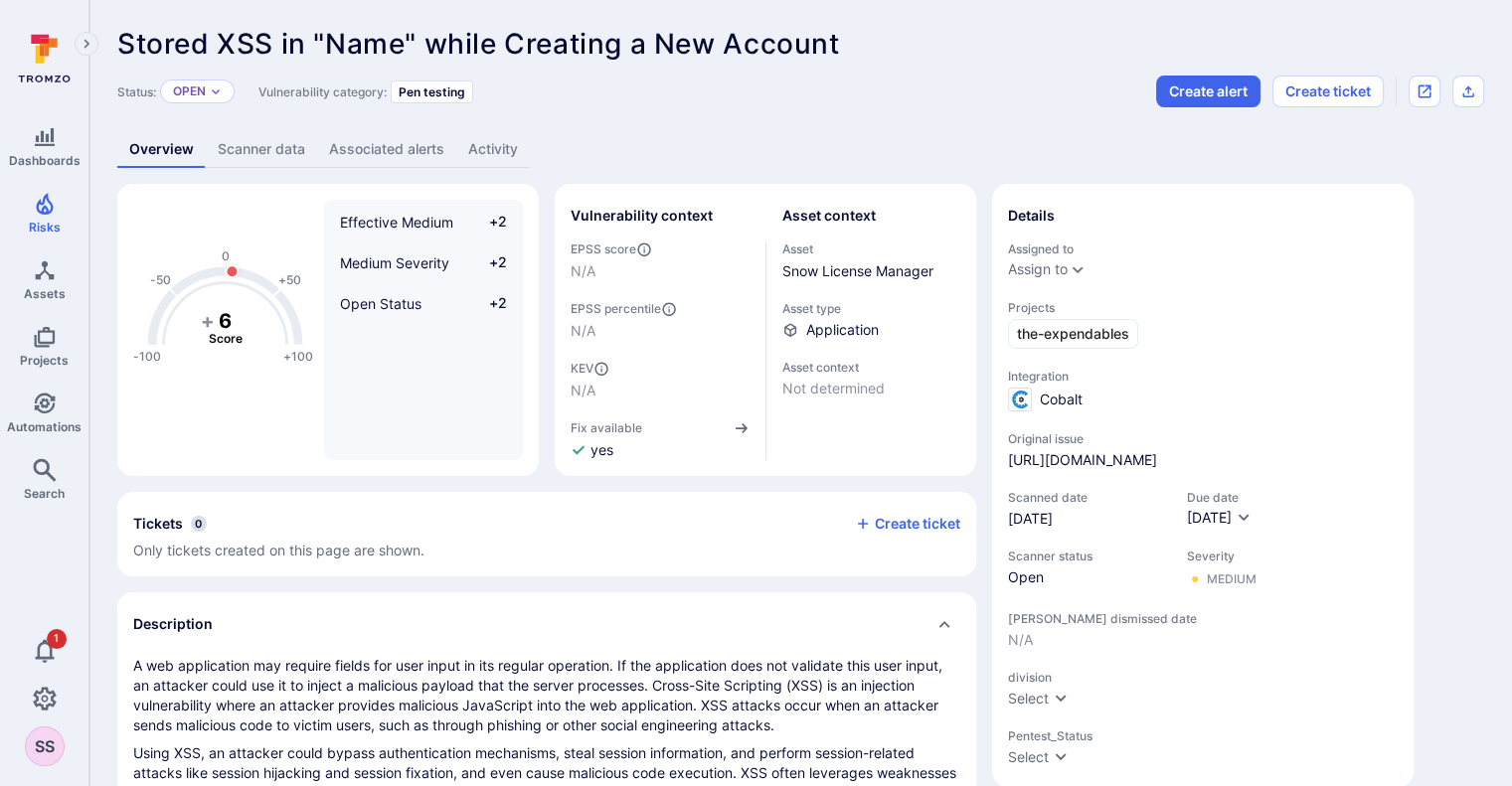 scroll, scrollTop: 436, scrollLeft: 0, axis: vertical 